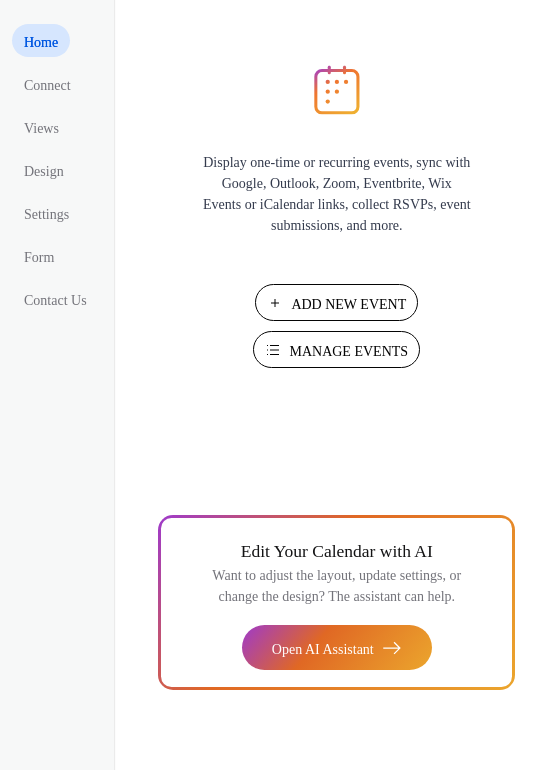 scroll, scrollTop: 0, scrollLeft: 0, axis: both 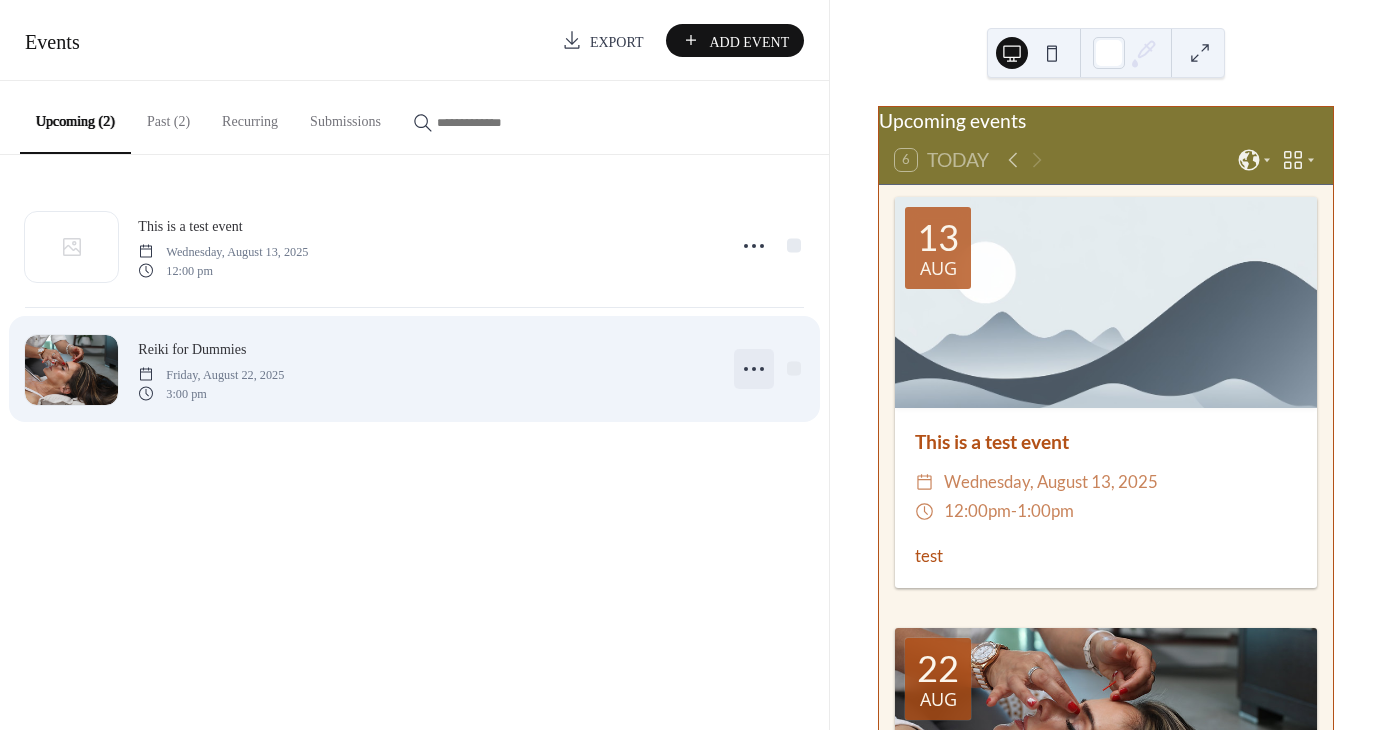 click 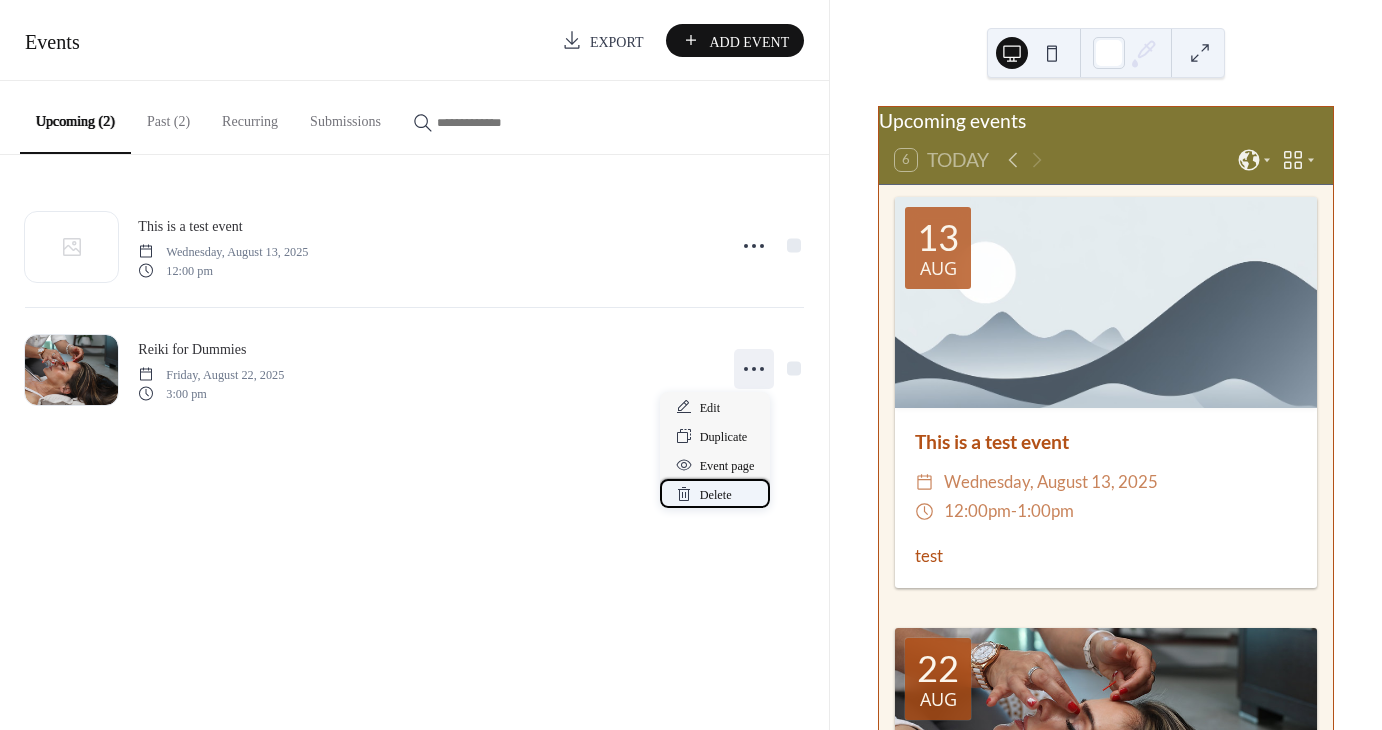 click on "Delete" at bounding box center [716, 495] 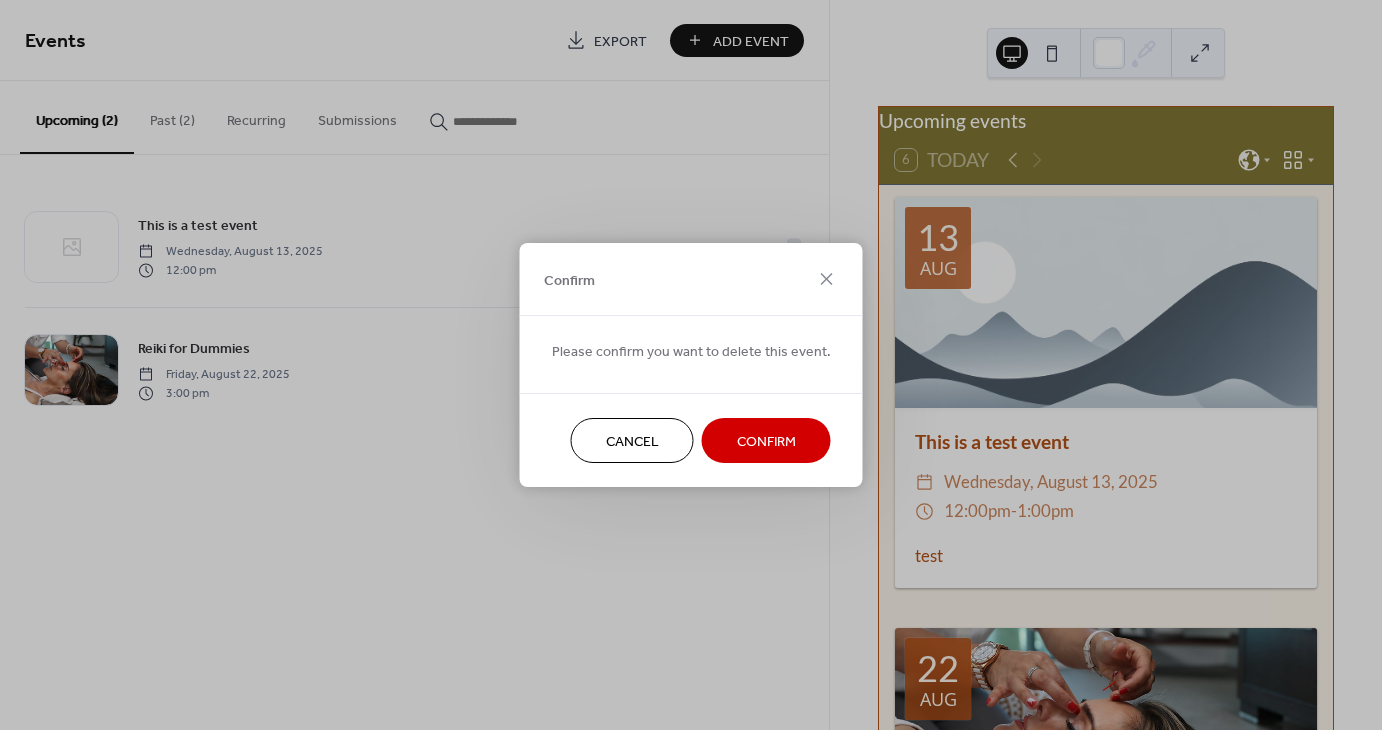 click on "Confirm" at bounding box center [766, 442] 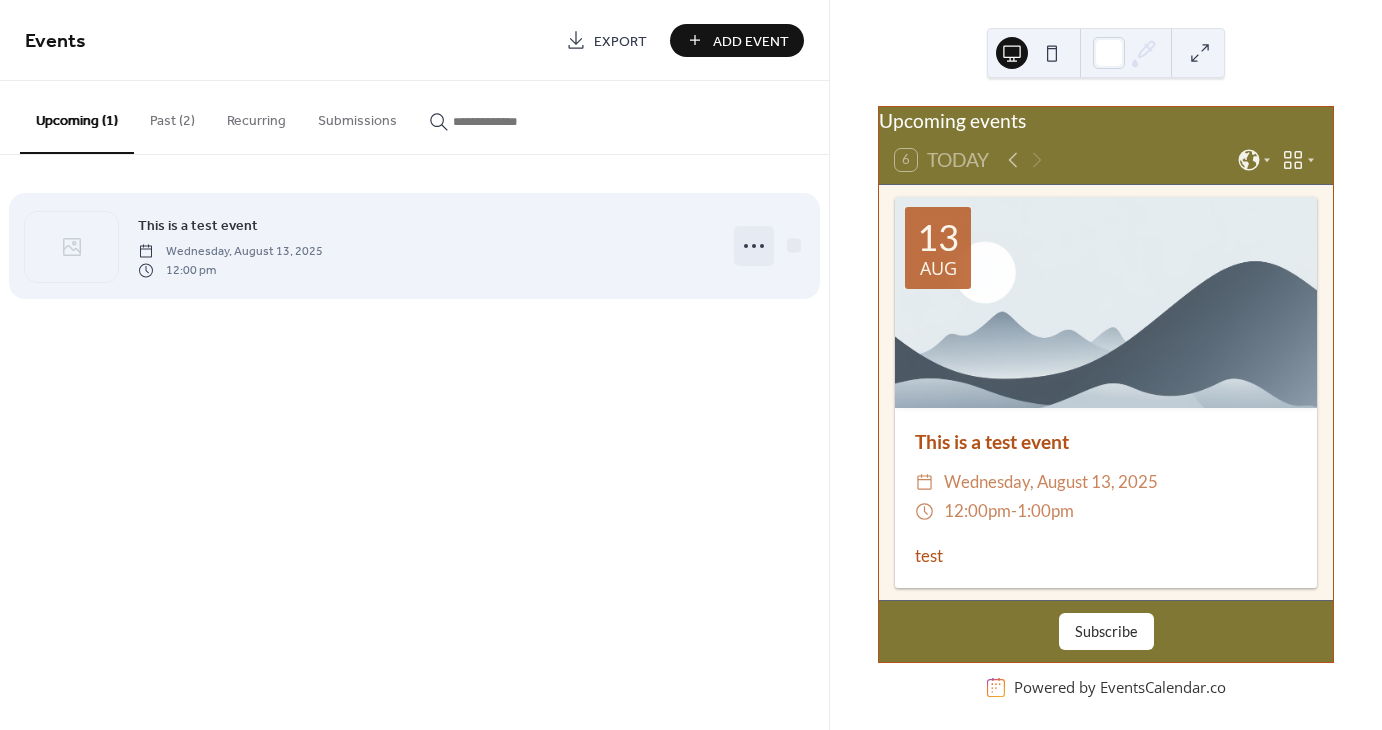 click 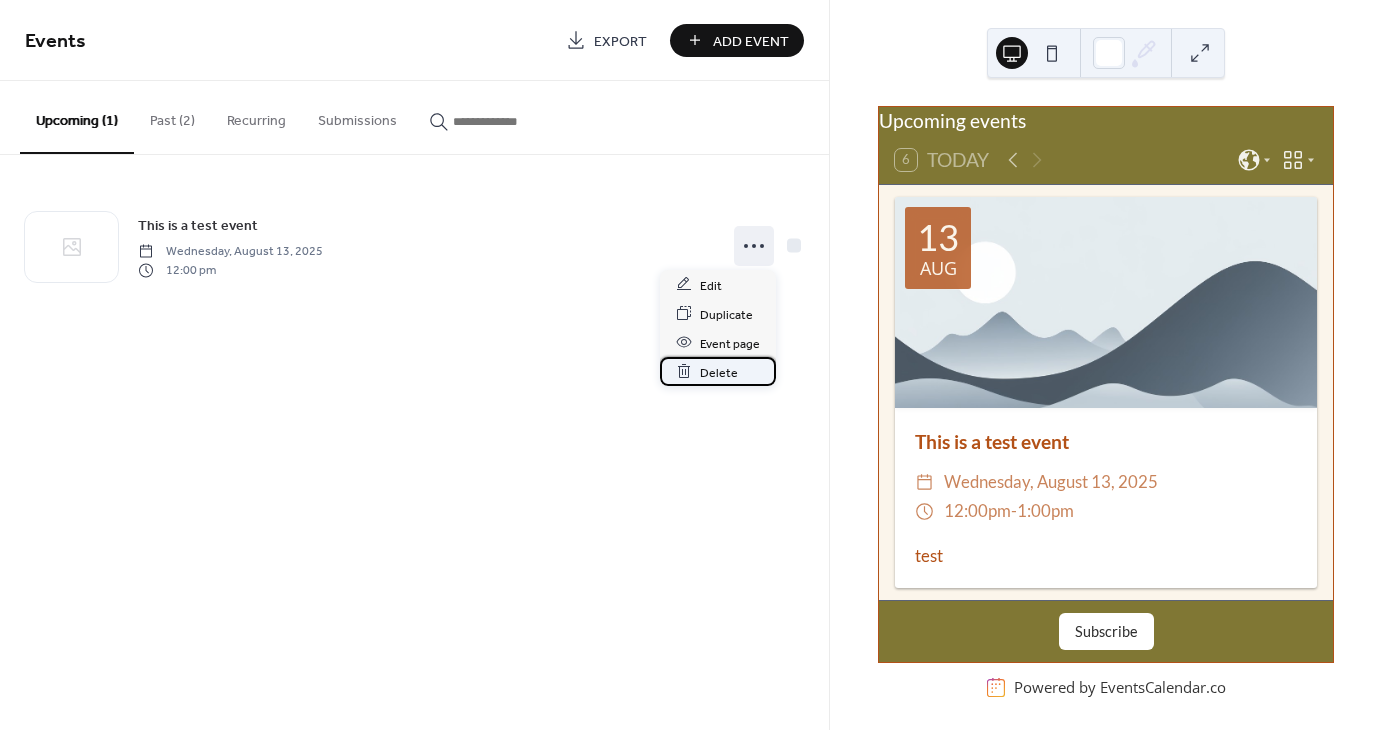 click on "Delete" at bounding box center [719, 372] 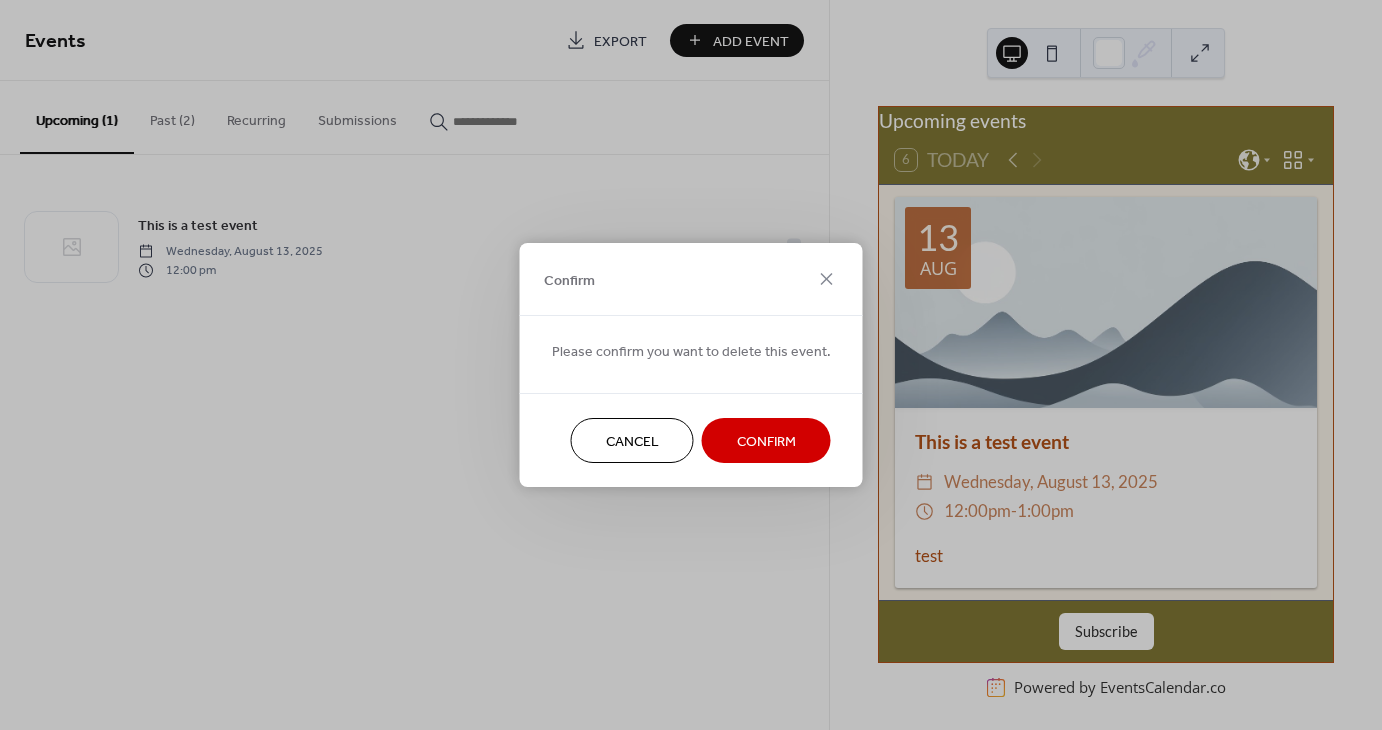 click on "Confirm" at bounding box center [766, 442] 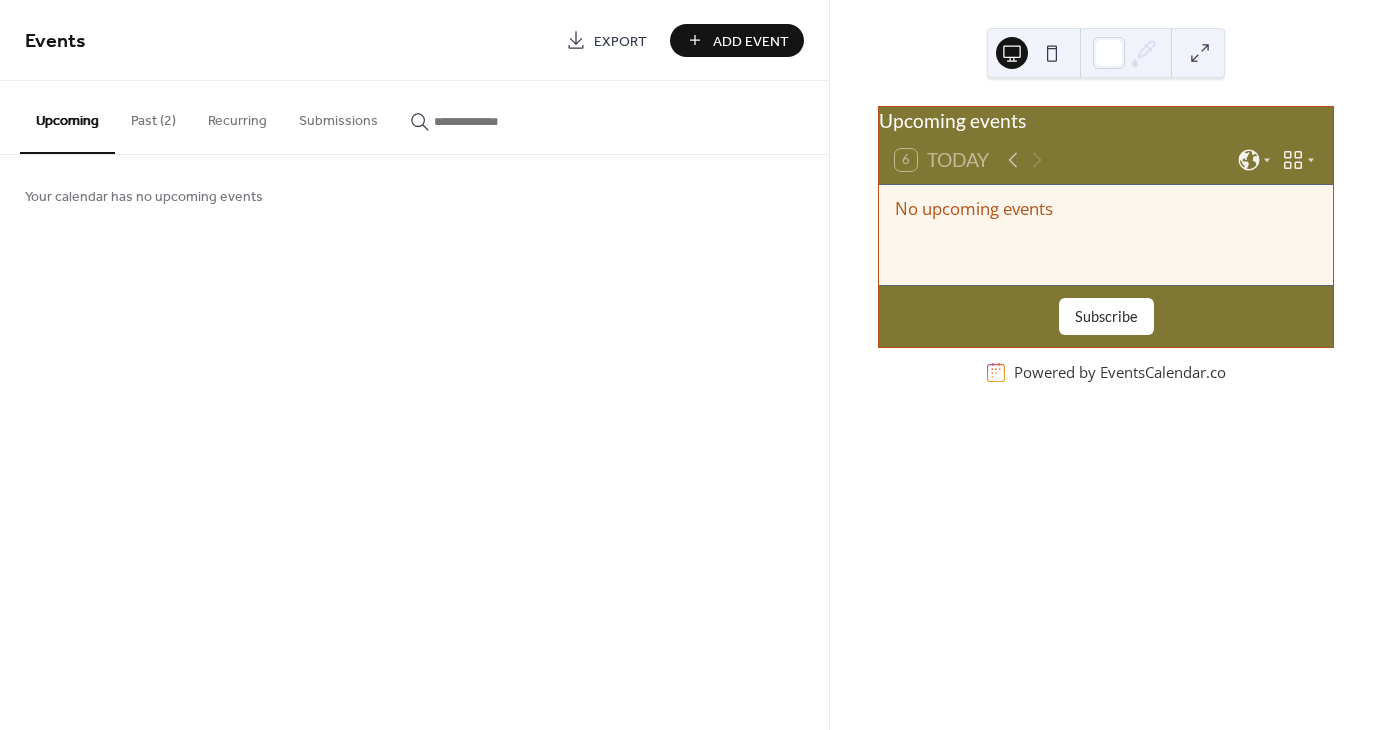 click on "Add Event" at bounding box center [751, 41] 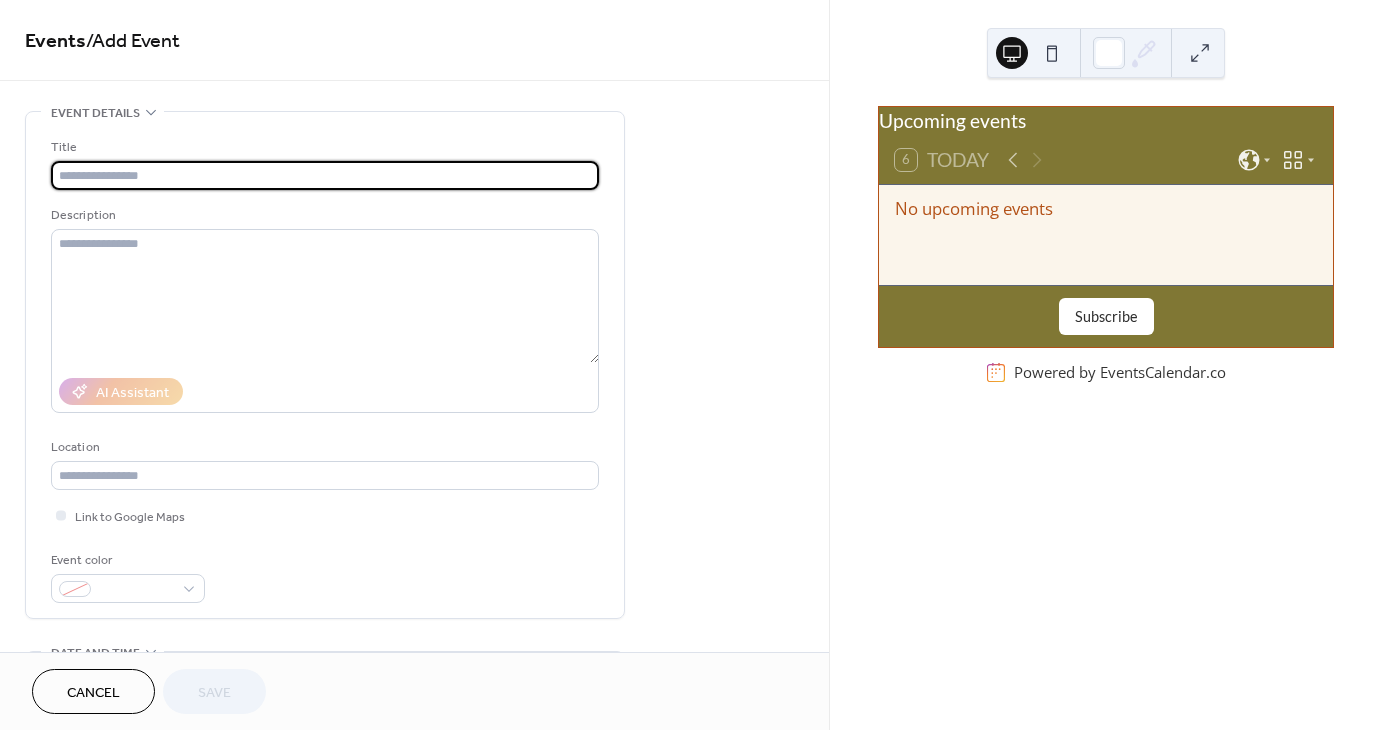 scroll, scrollTop: 200, scrollLeft: 0, axis: vertical 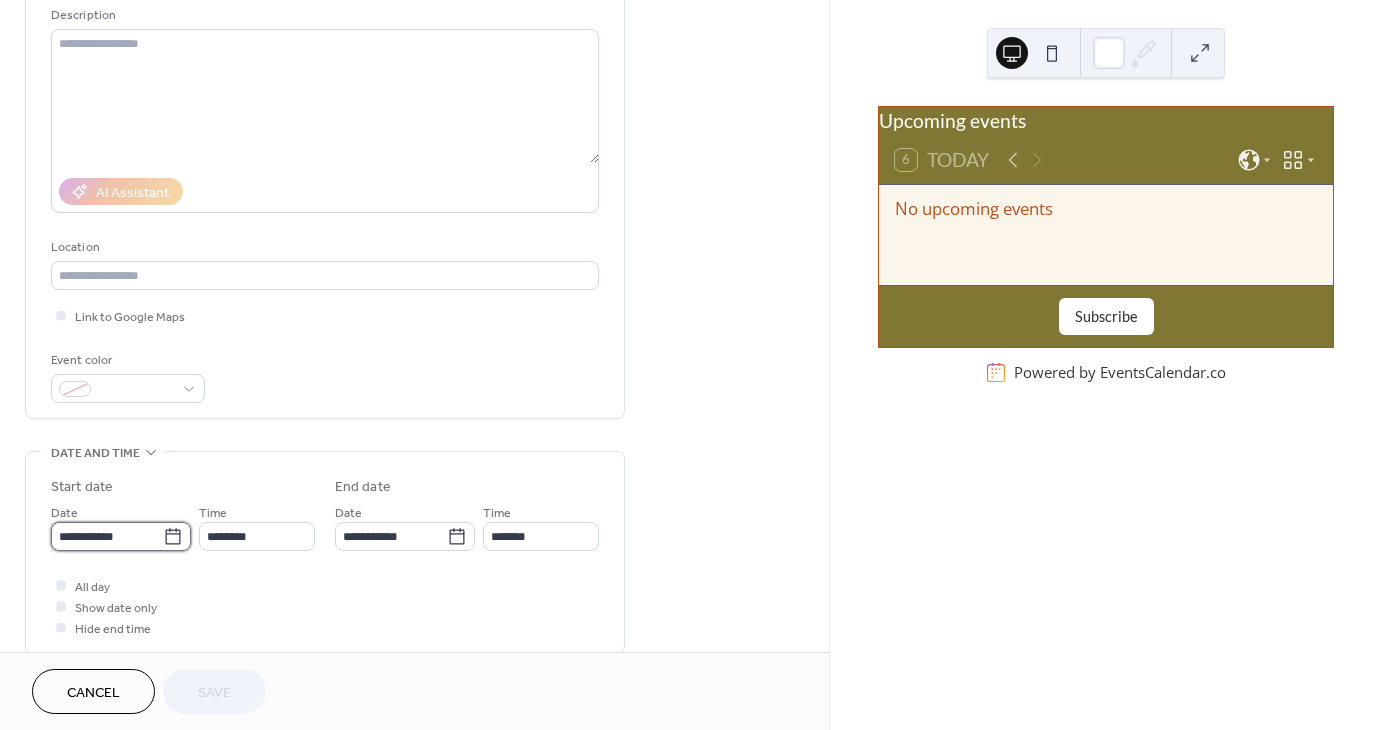 click on "**********" at bounding box center (107, 536) 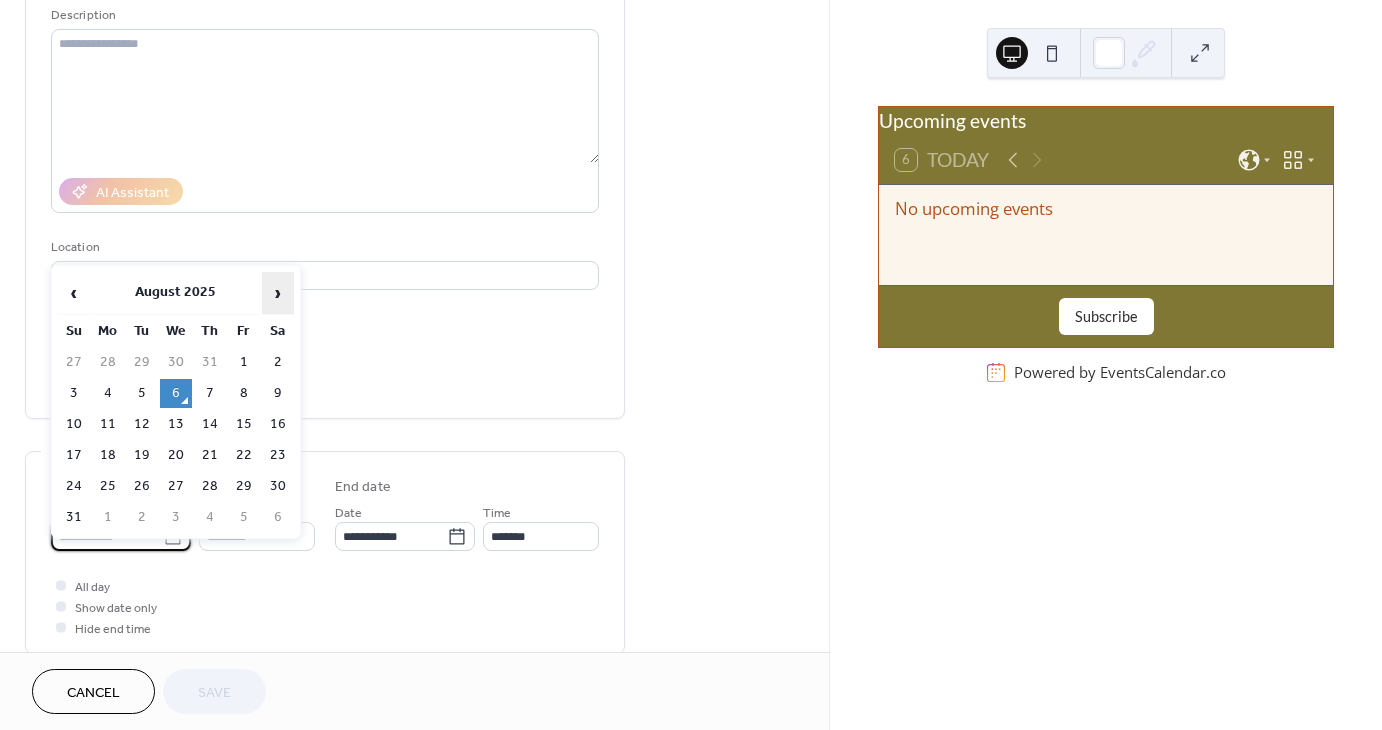 click on "›" at bounding box center [278, 293] 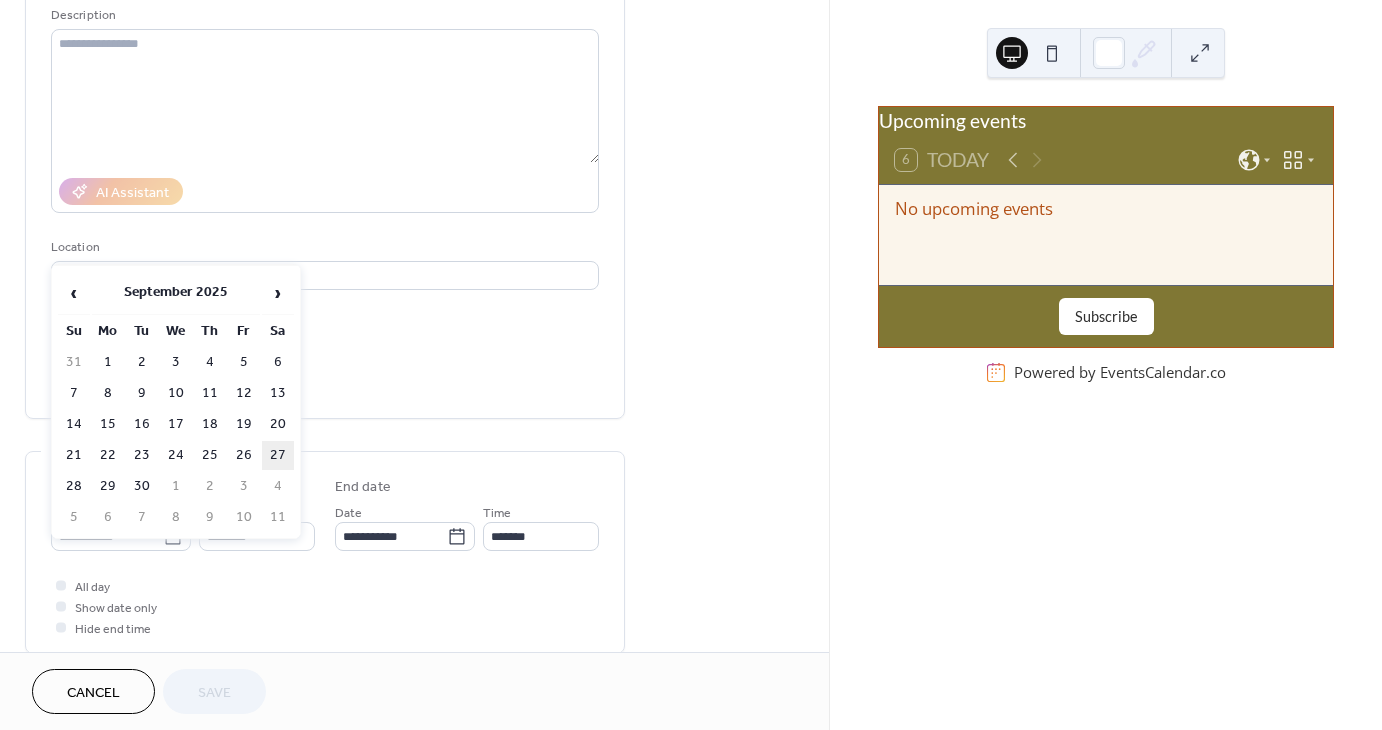 click on "27" at bounding box center (278, 455) 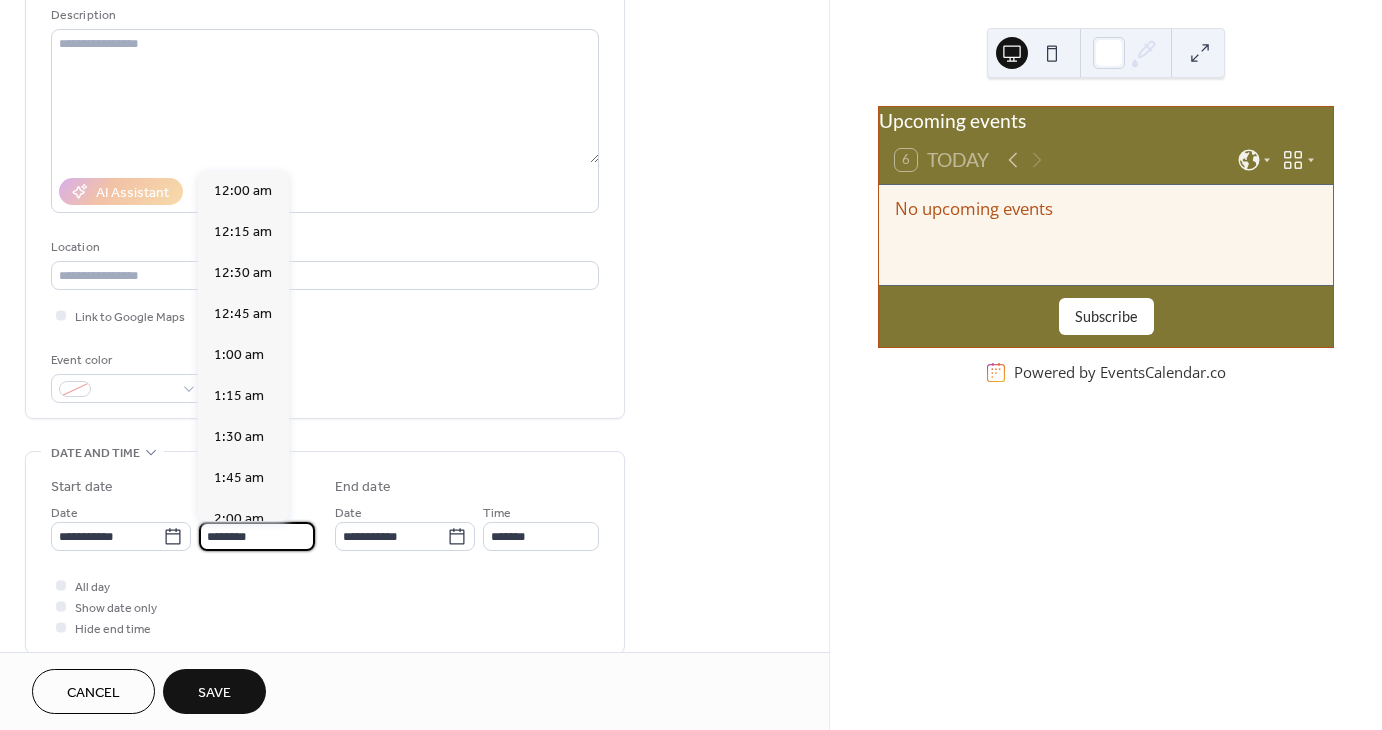 click on "********" at bounding box center [257, 536] 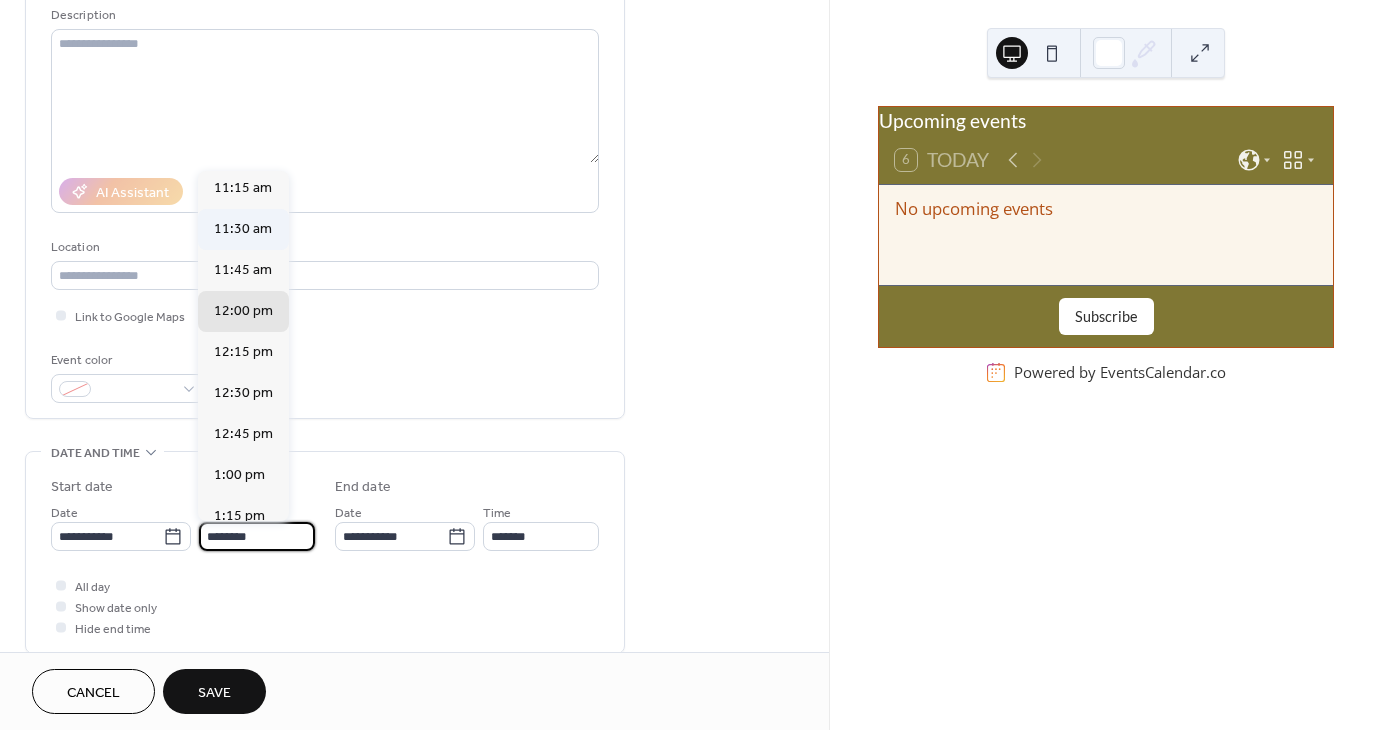 scroll, scrollTop: 1748, scrollLeft: 0, axis: vertical 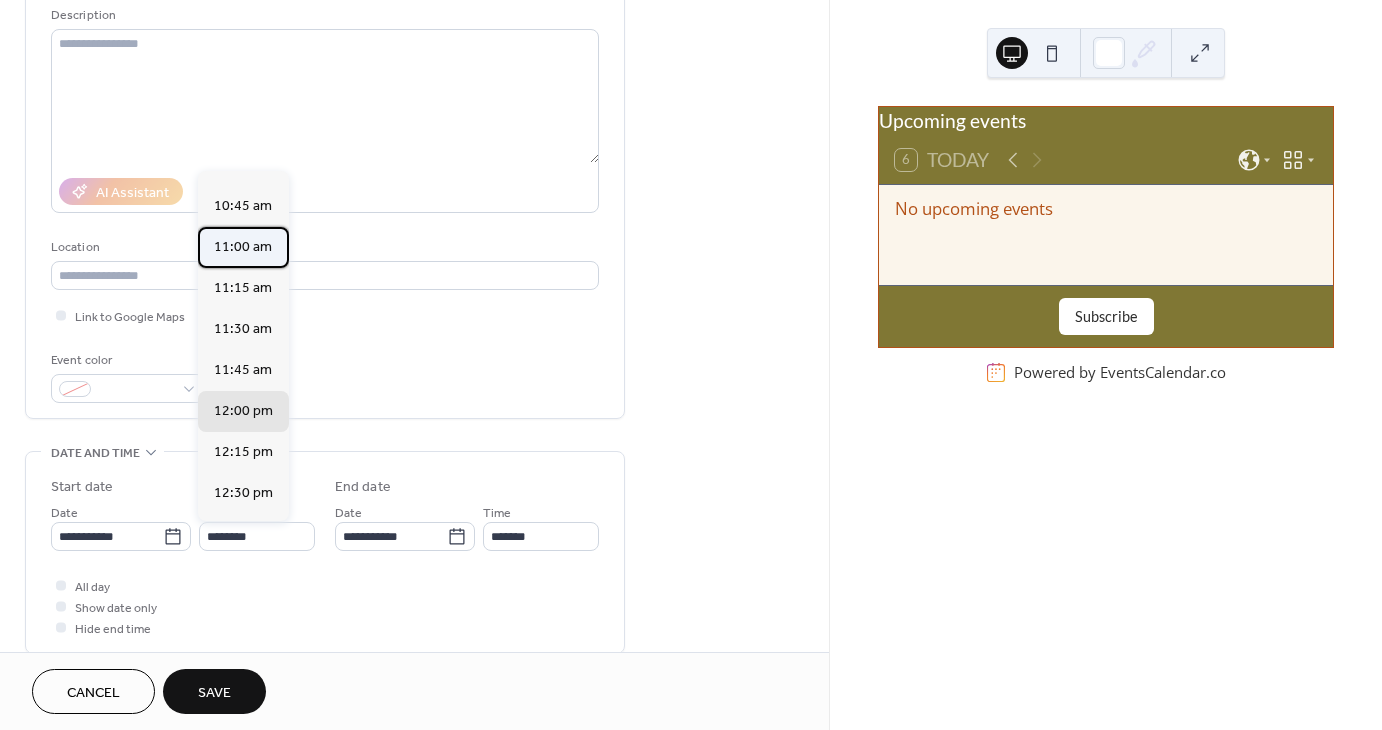 click on "11:00 am" at bounding box center (243, 247) 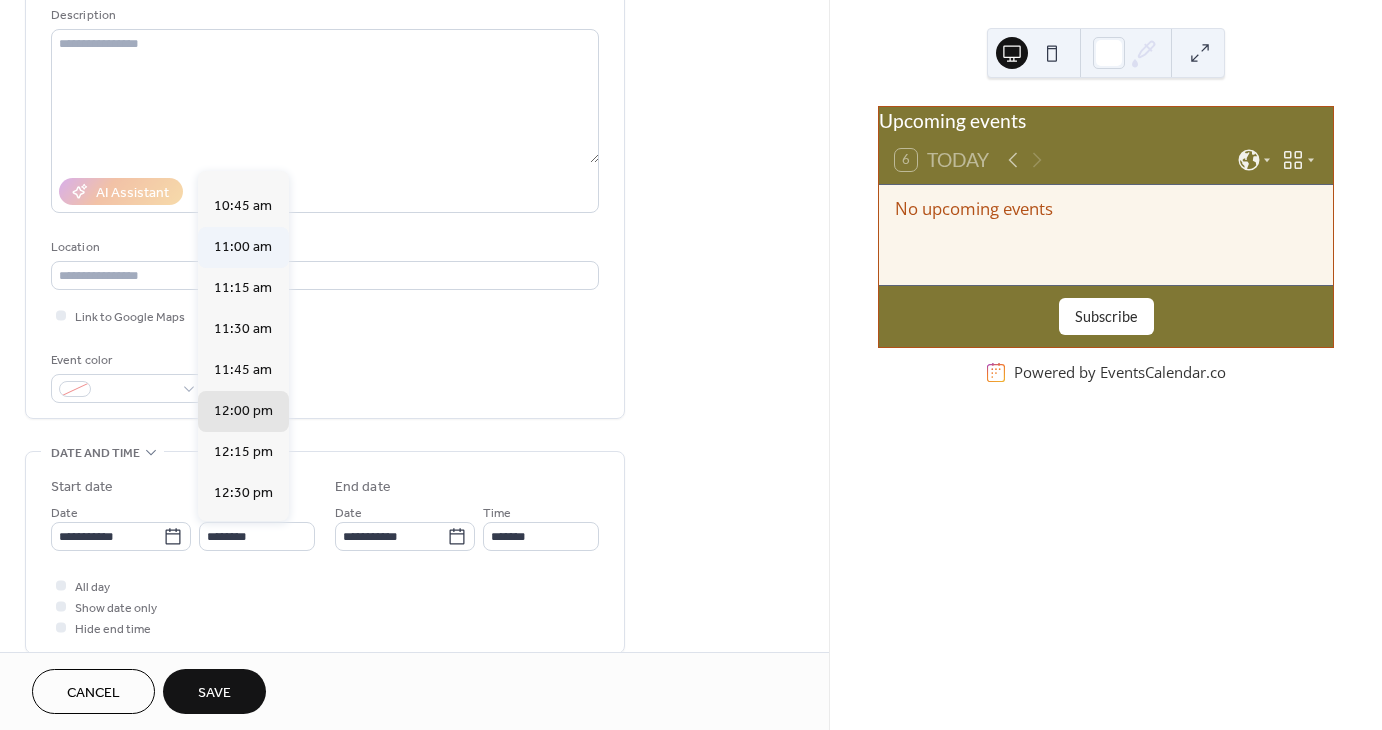 type on "********" 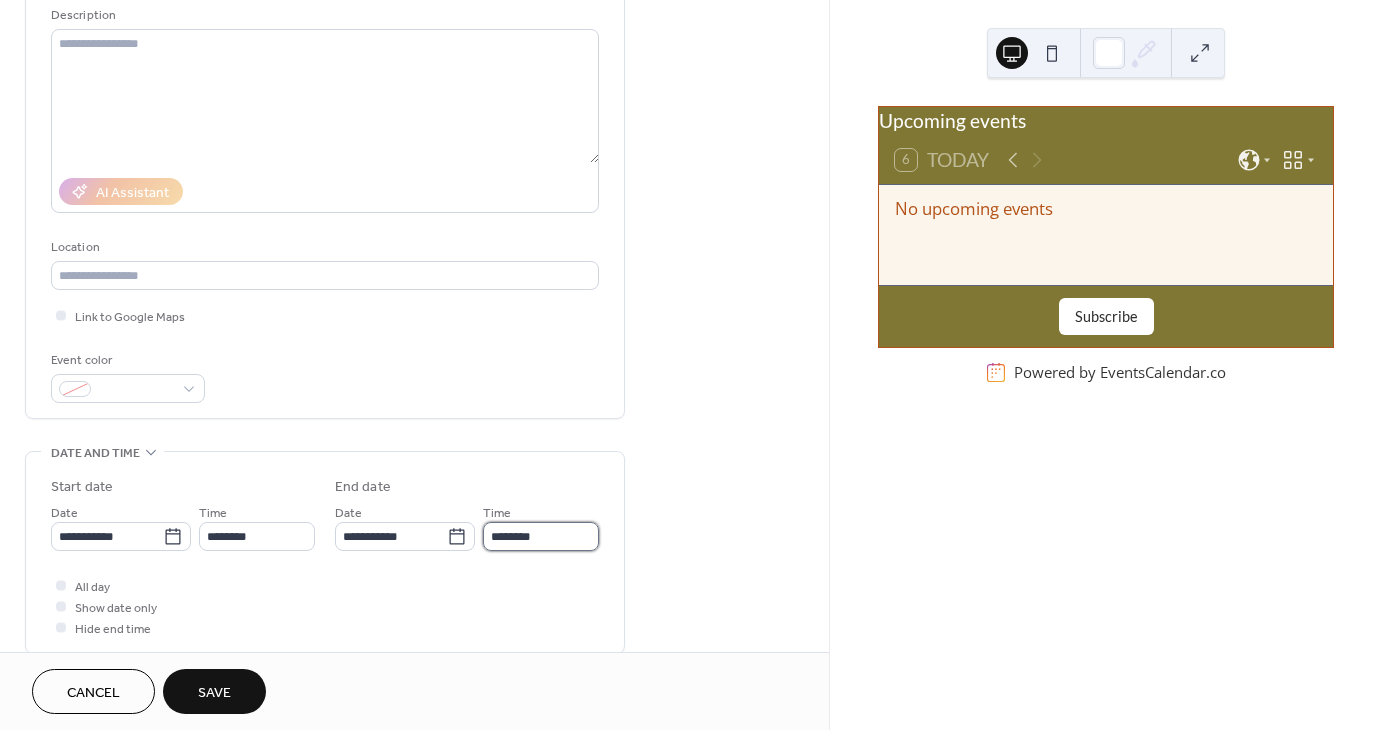 click on "********" at bounding box center [541, 536] 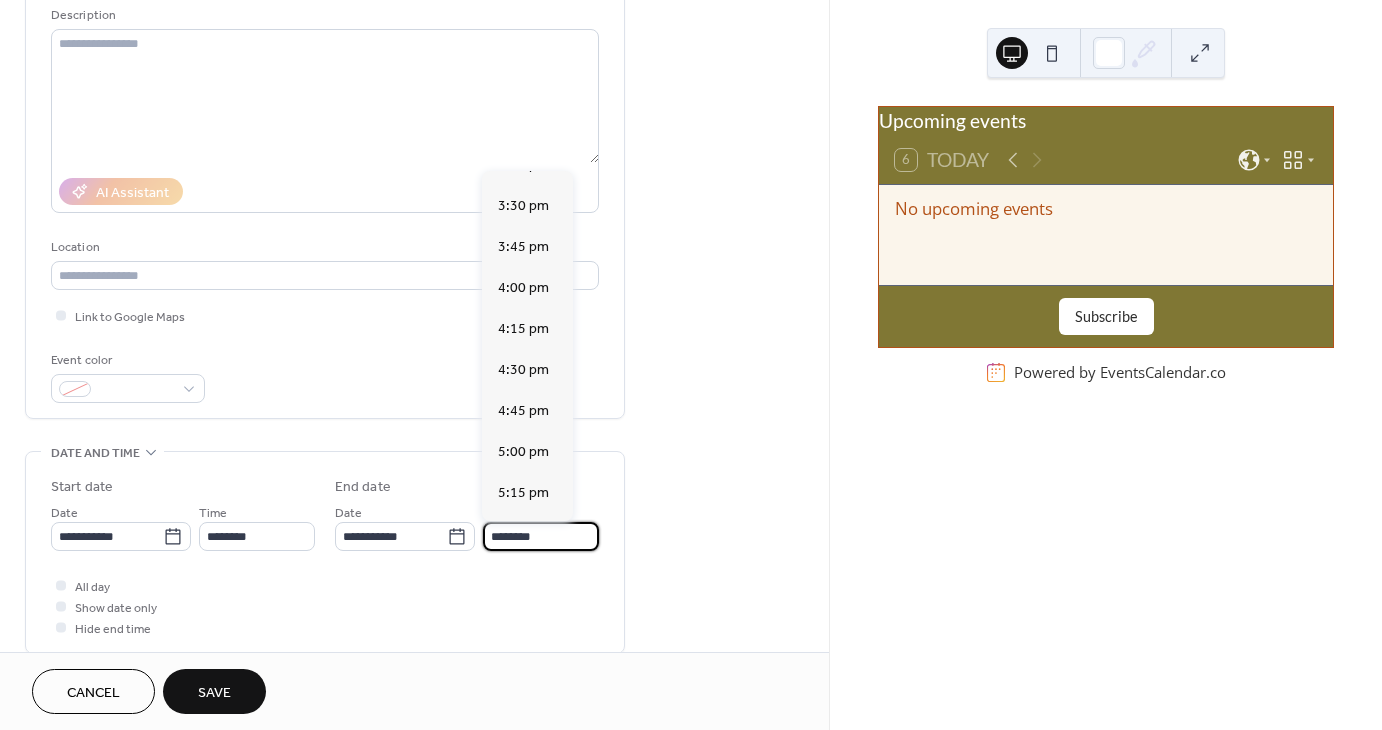 scroll, scrollTop: 700, scrollLeft: 0, axis: vertical 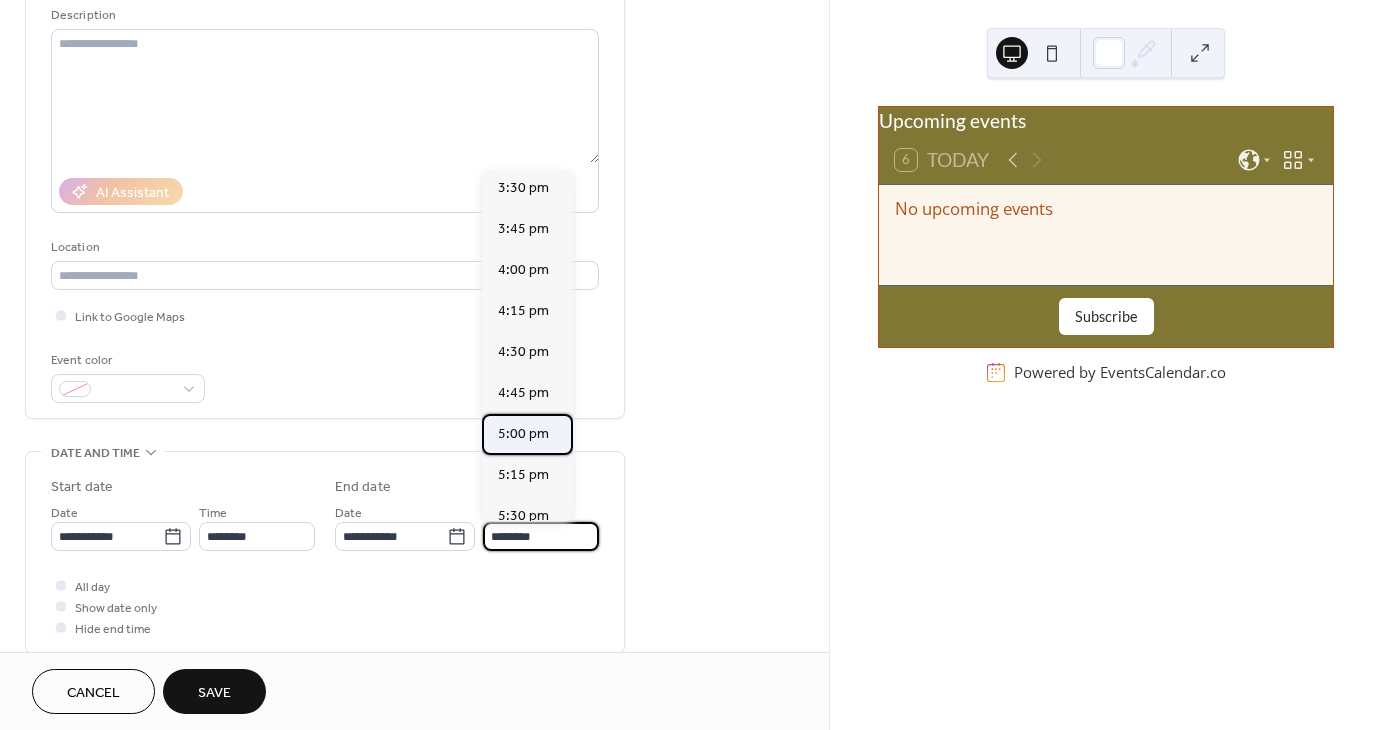 click on "5:00 pm" at bounding box center (527, 434) 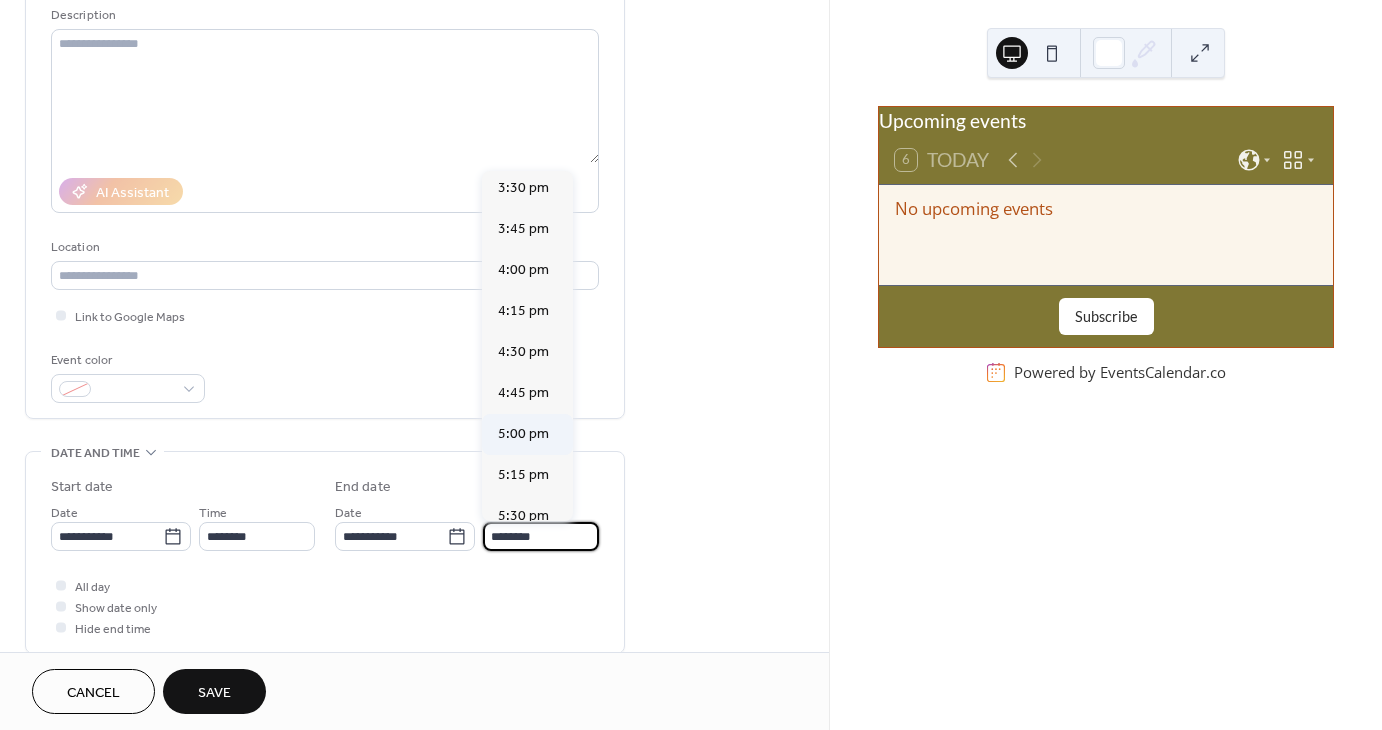 type on "*******" 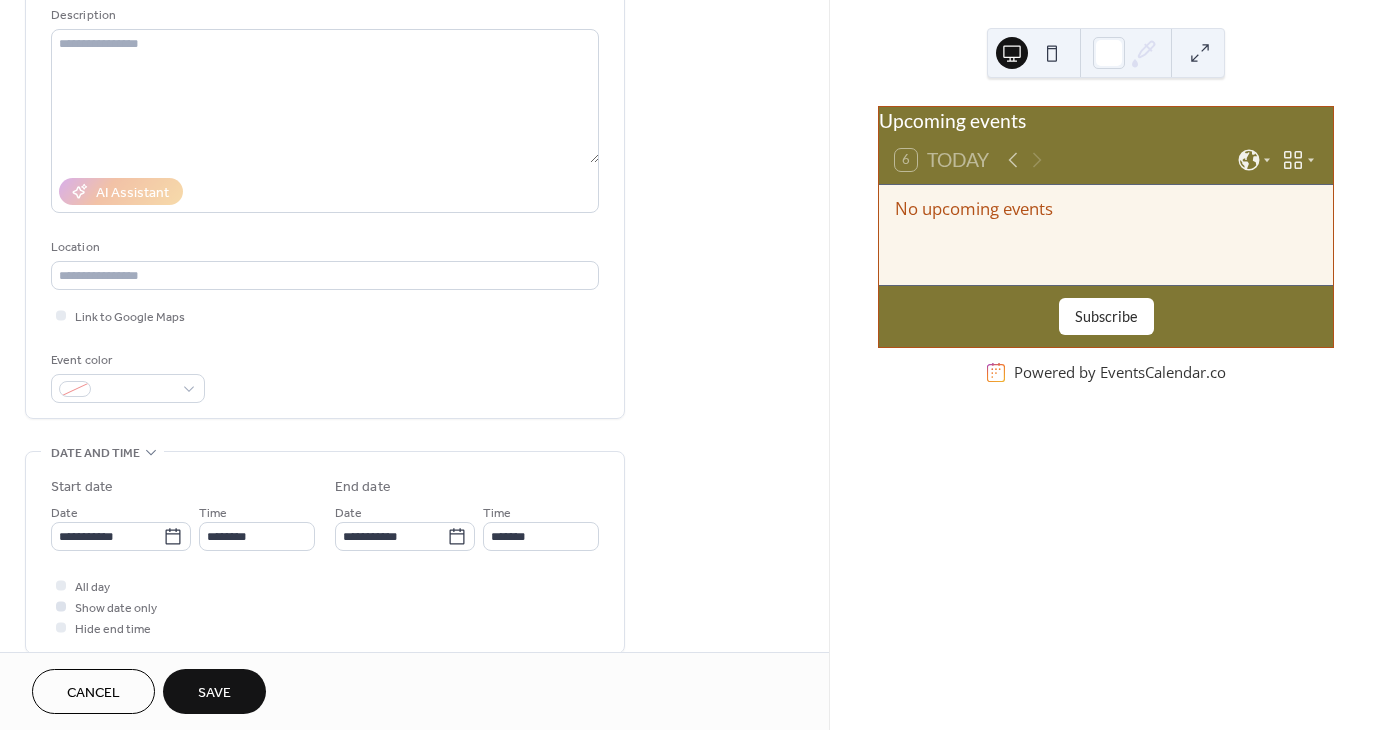 scroll, scrollTop: 400, scrollLeft: 0, axis: vertical 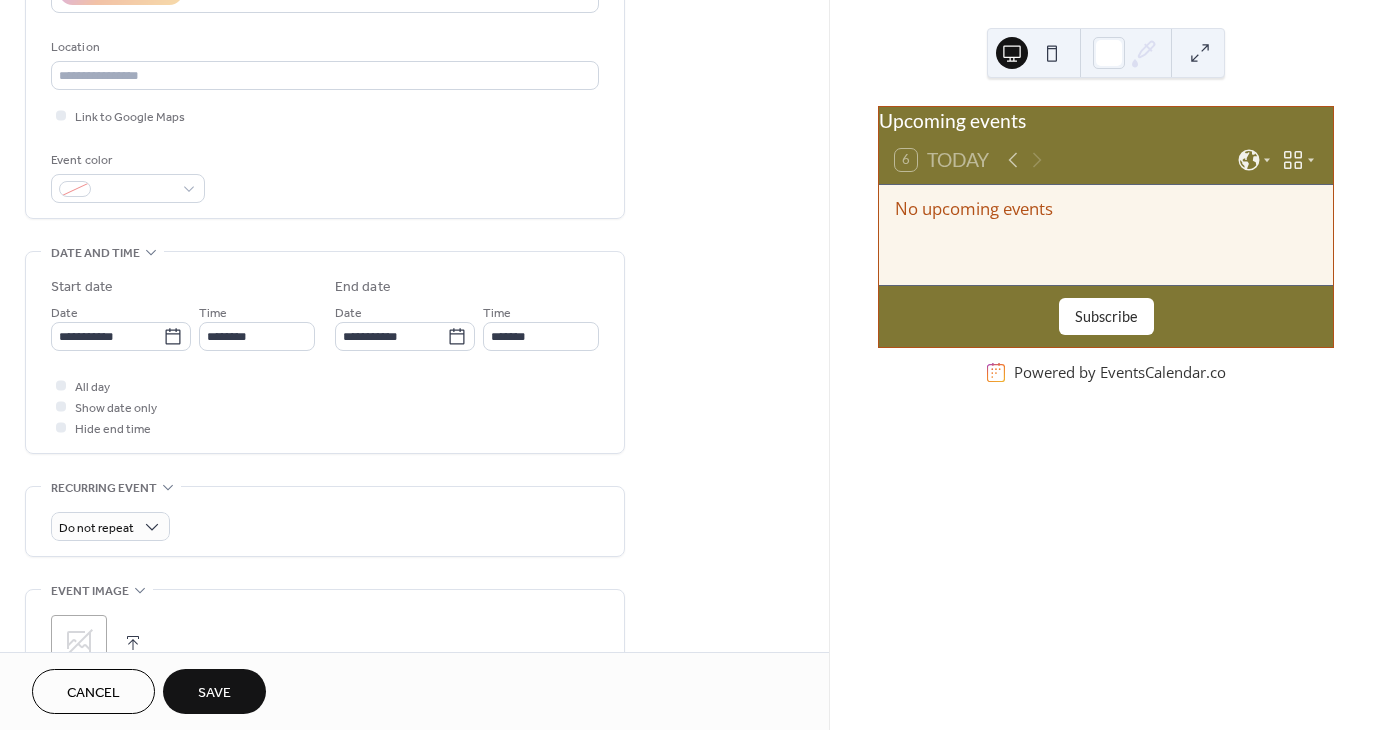 click on ";" at bounding box center (79, 643) 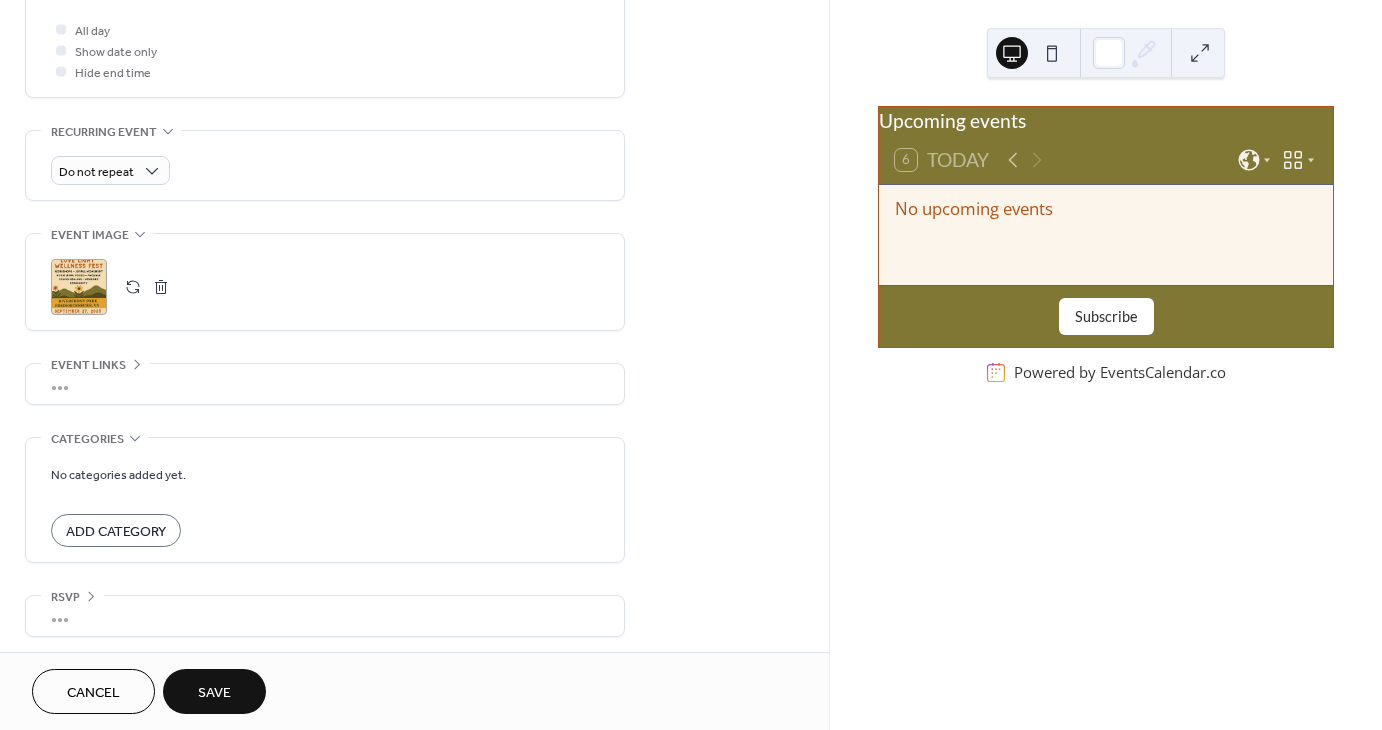 scroll, scrollTop: 758, scrollLeft: 0, axis: vertical 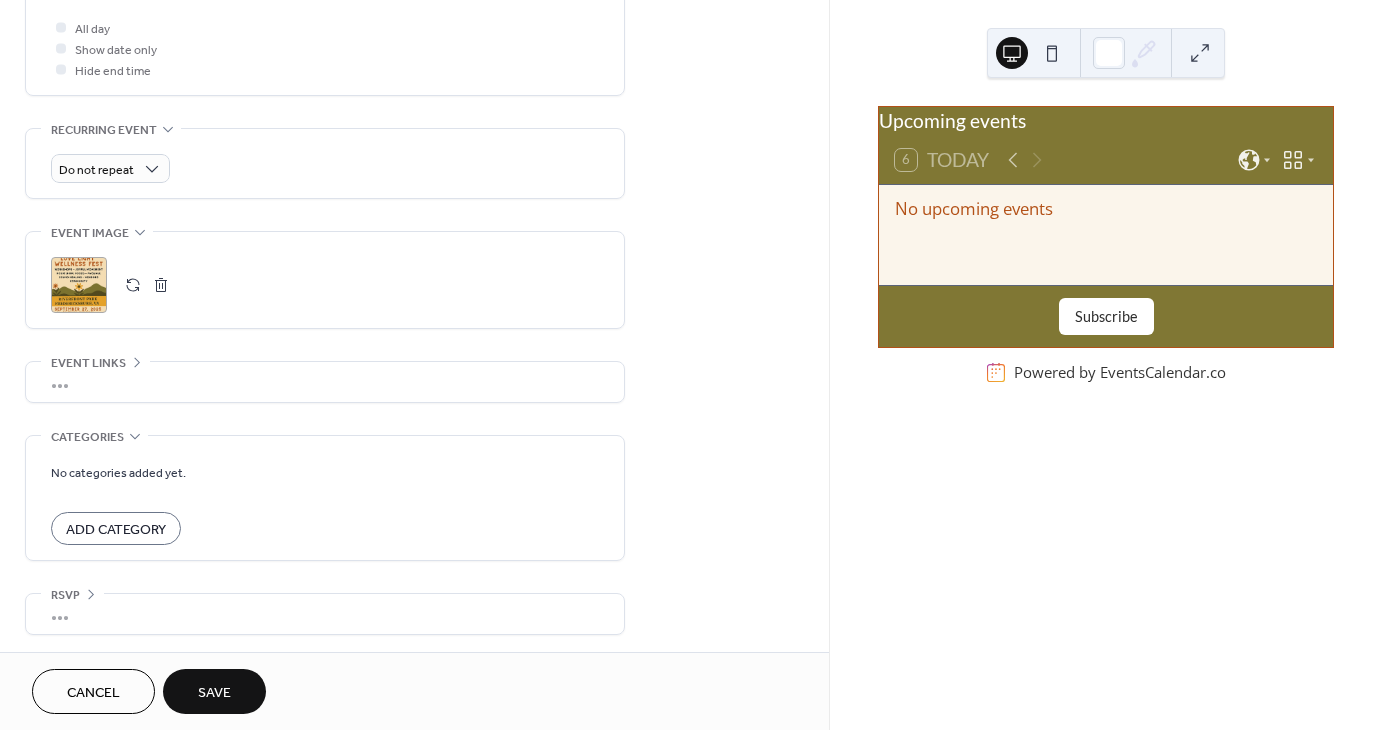 click on "Add Category" at bounding box center (116, 530) 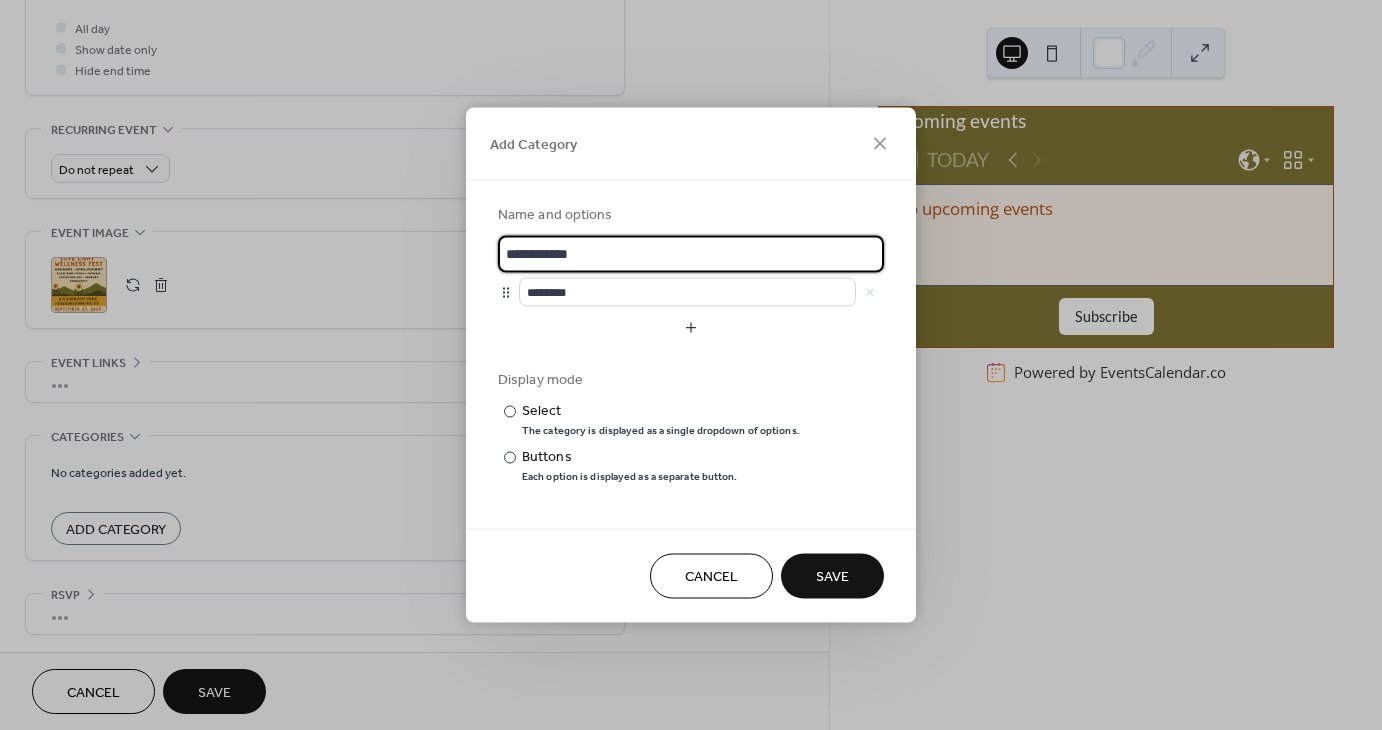 click on "**********" at bounding box center (691, 254) 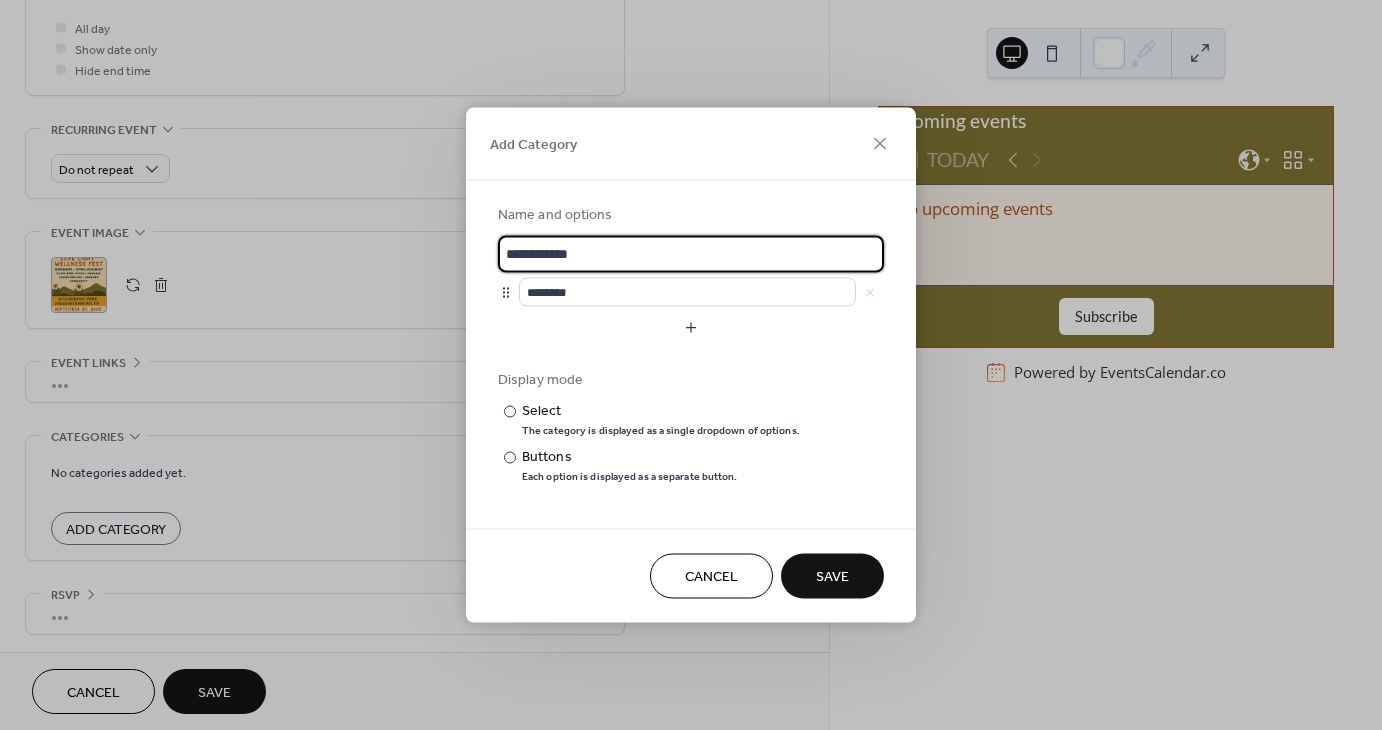 drag, startPoint x: 530, startPoint y: 239, endPoint x: 485, endPoint y: 234, distance: 45.276924 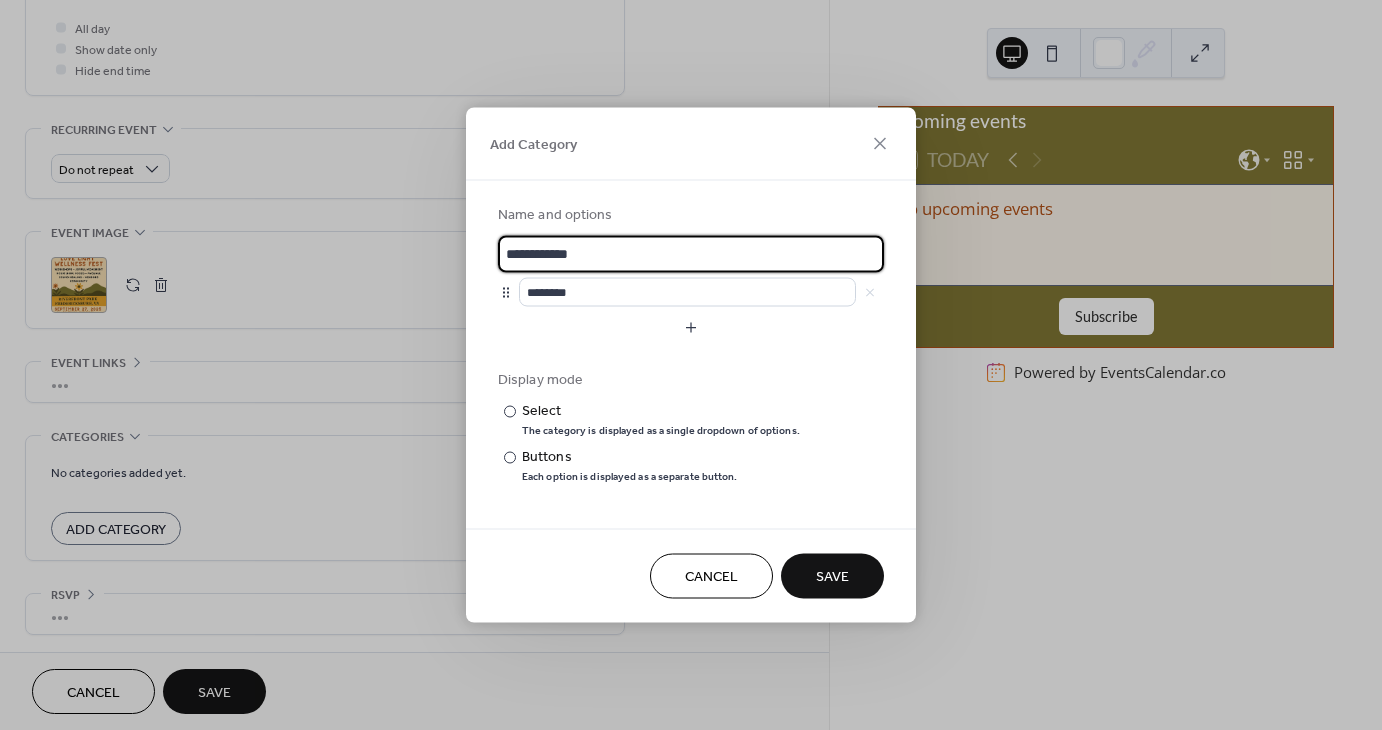 click on "**********" at bounding box center (691, 343) 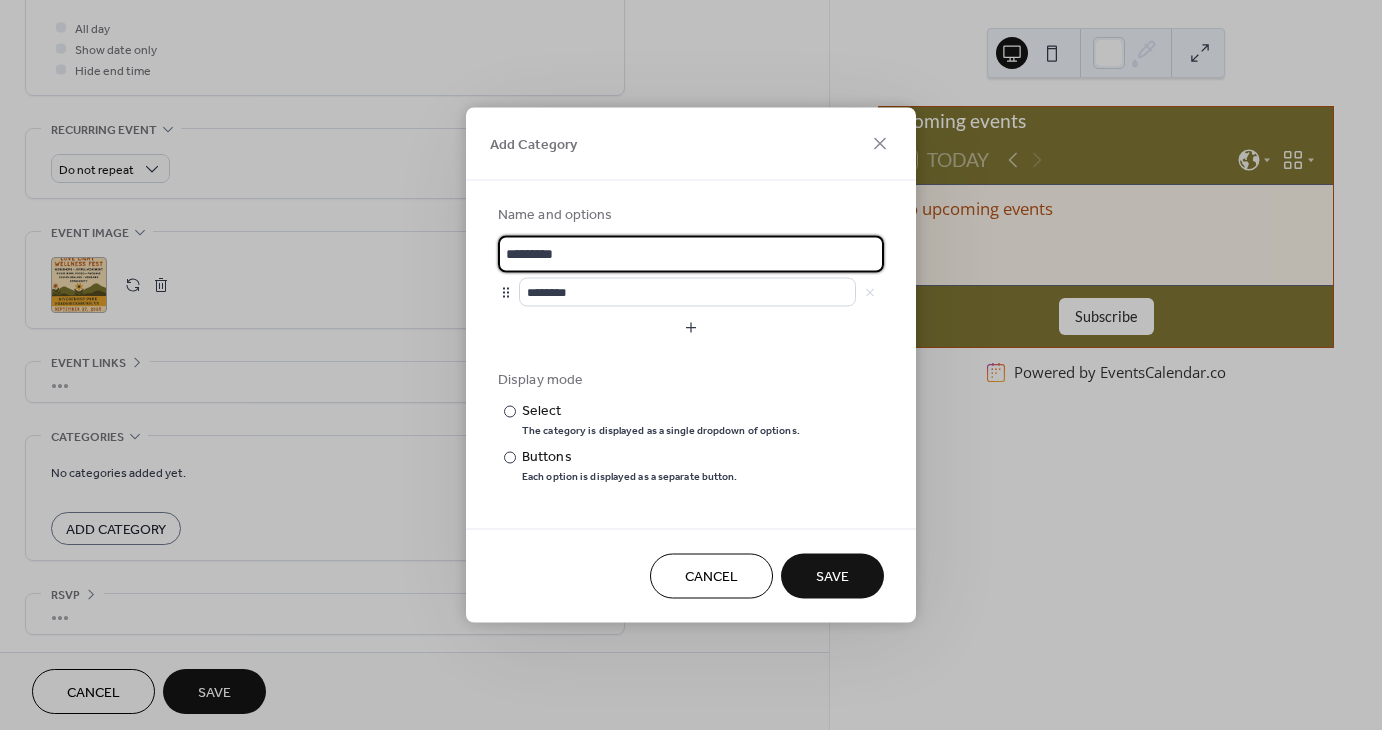 type on "*********" 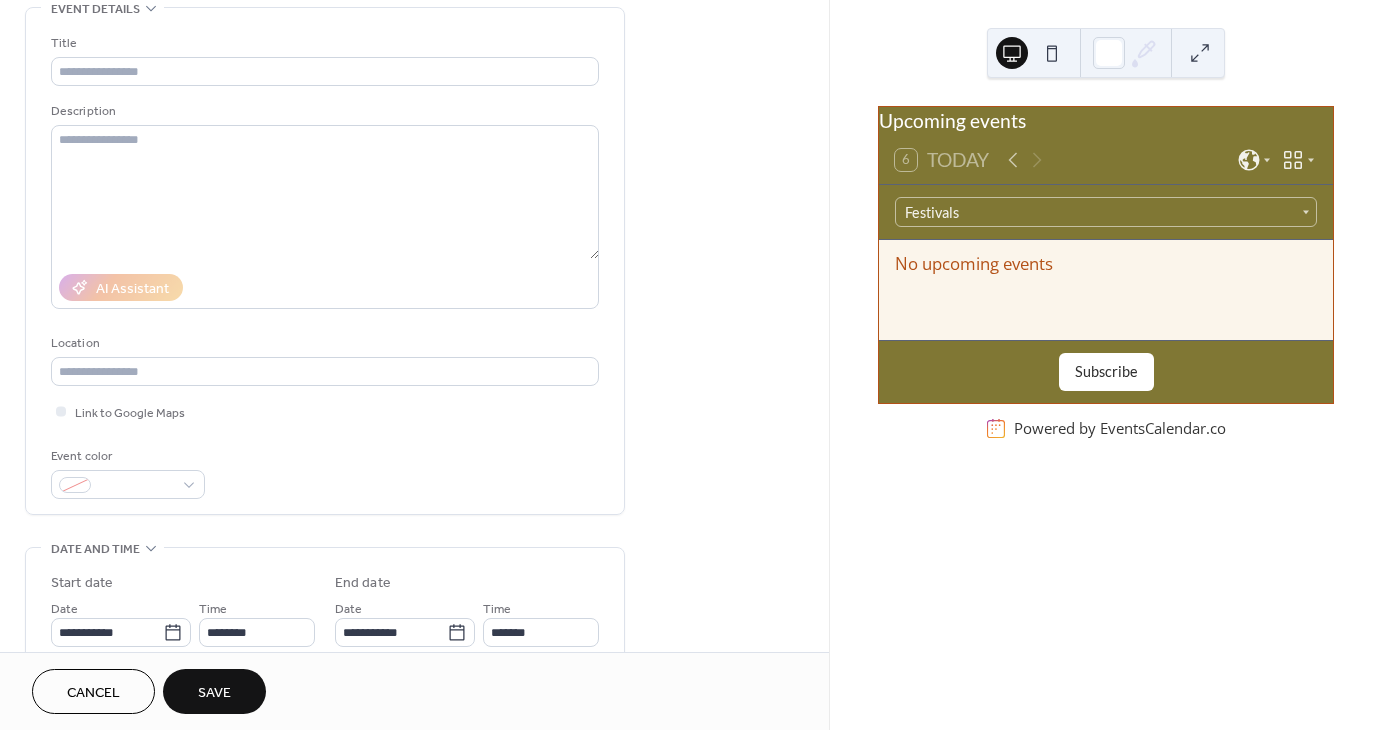 scroll, scrollTop: 102, scrollLeft: 0, axis: vertical 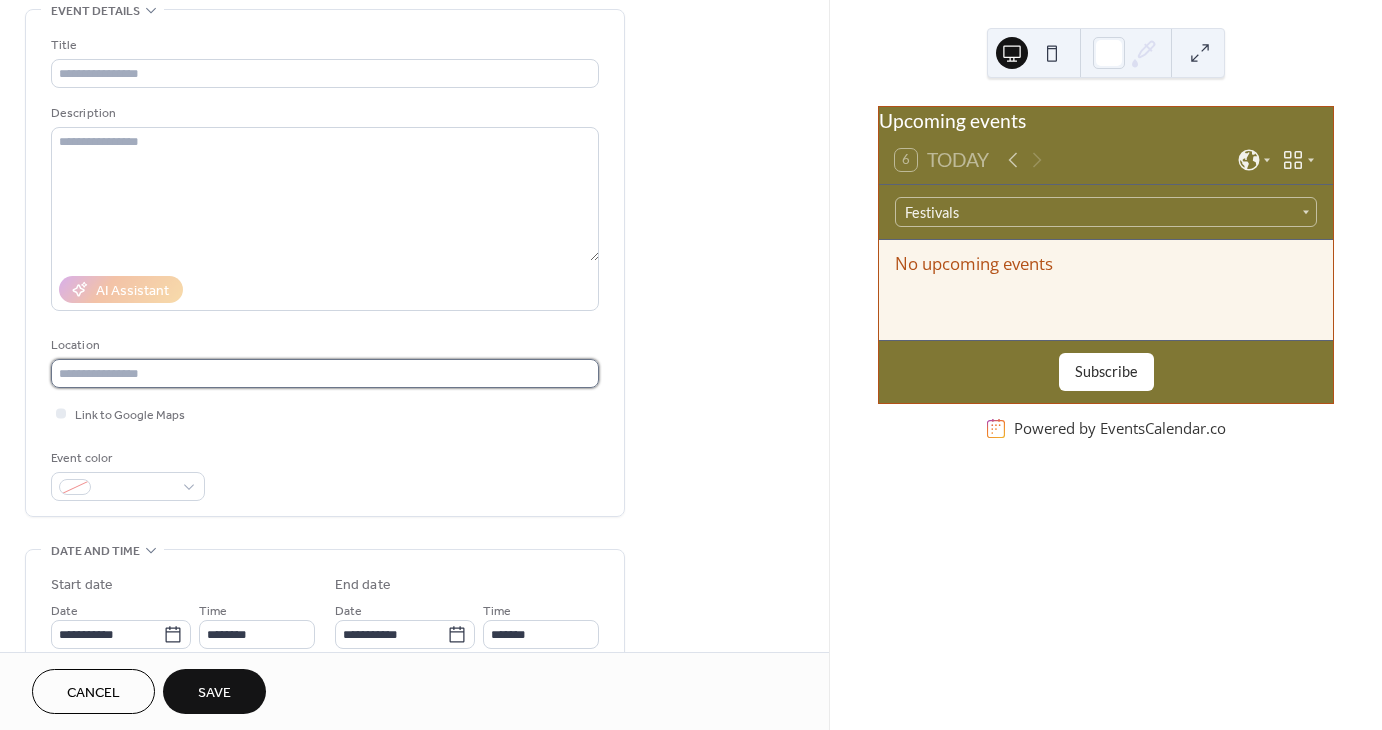 click at bounding box center [325, 373] 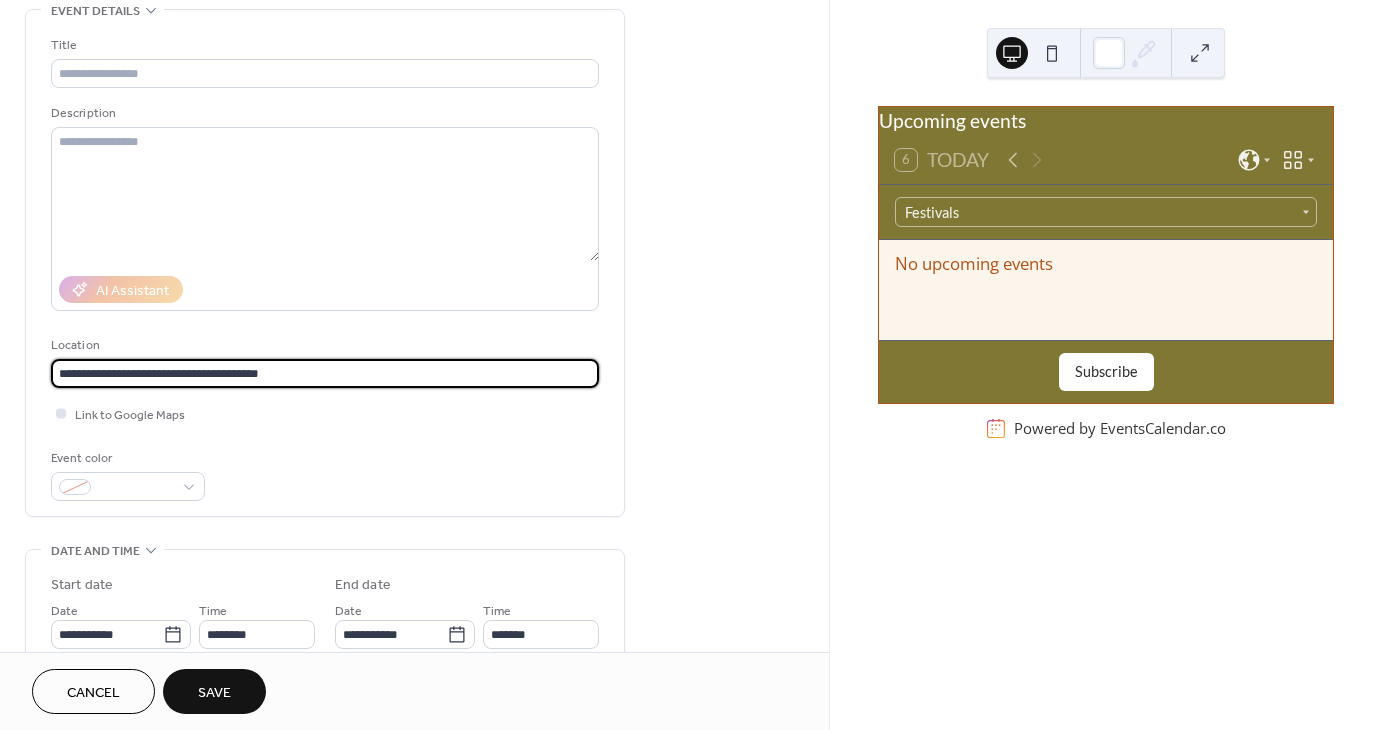 type on "**********" 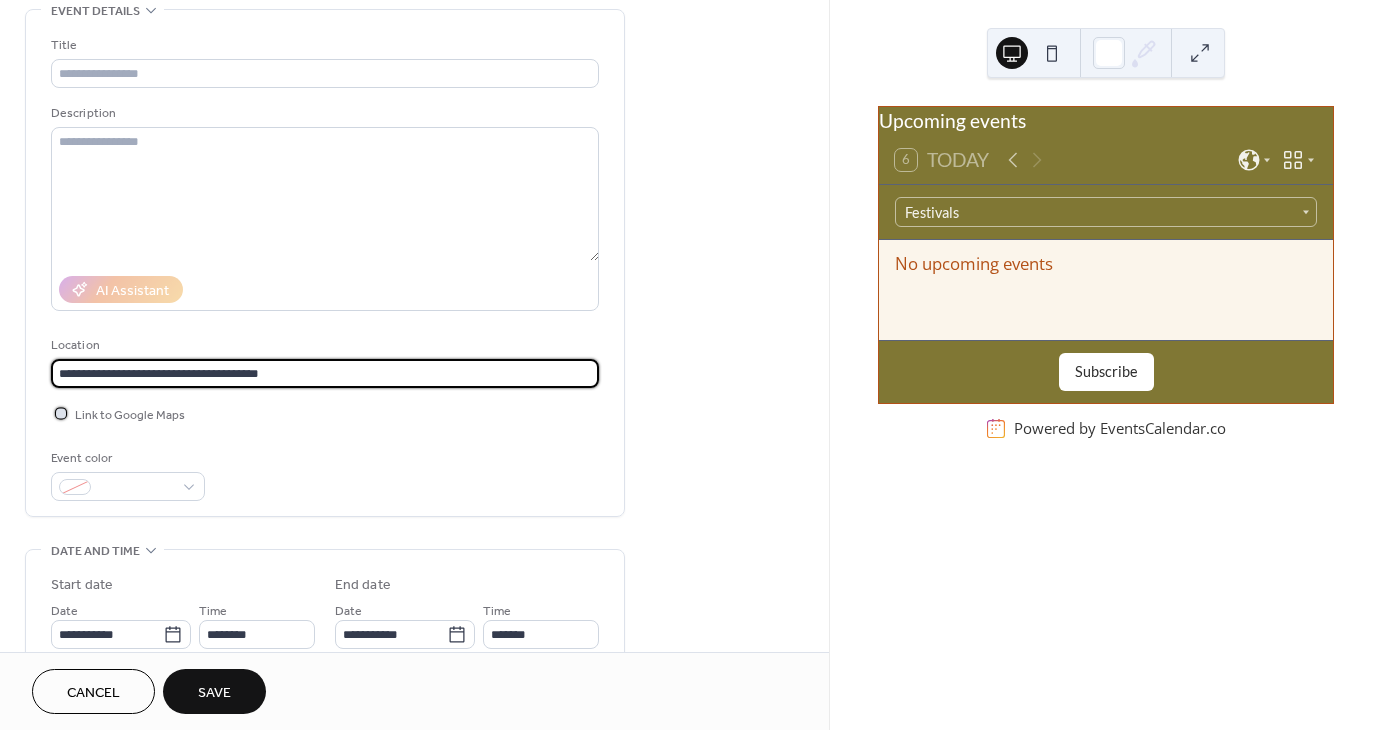 click on "Link to Google Maps" at bounding box center [130, 415] 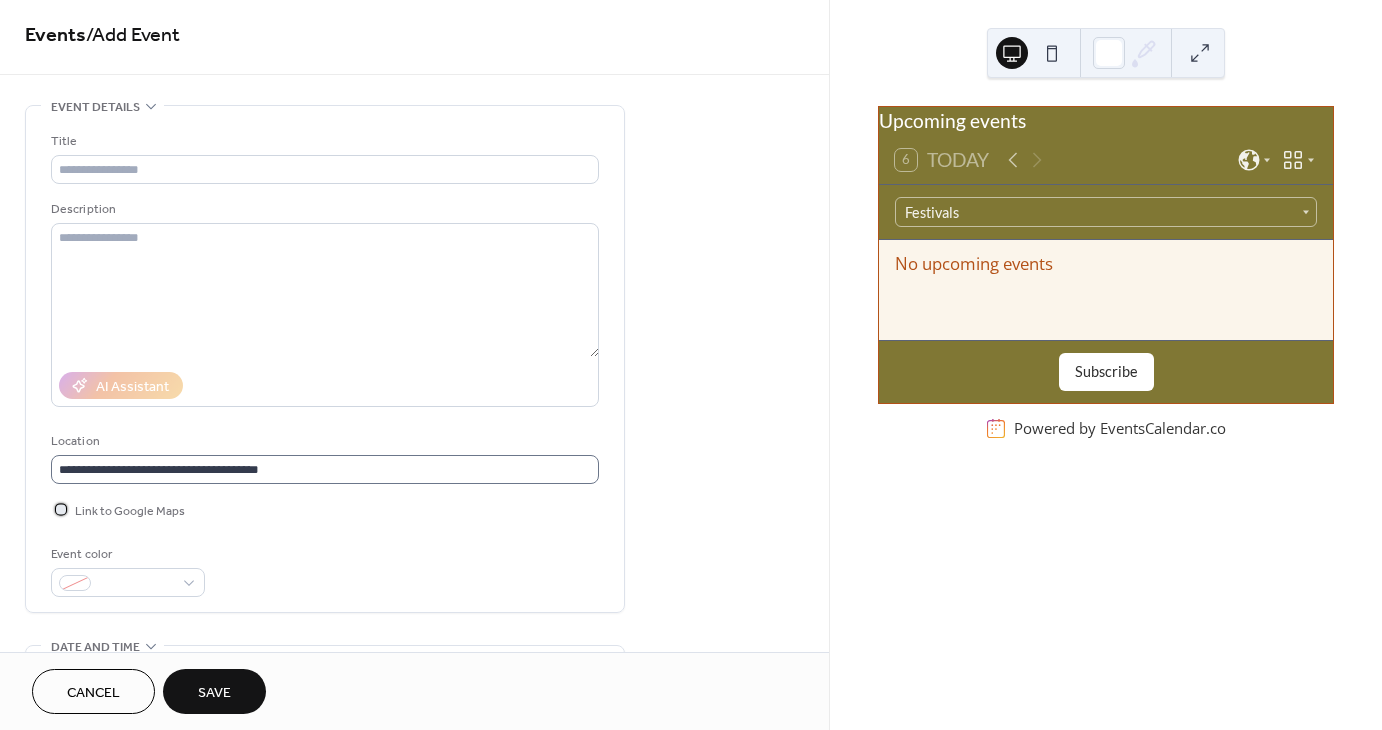 scroll, scrollTop: 0, scrollLeft: 0, axis: both 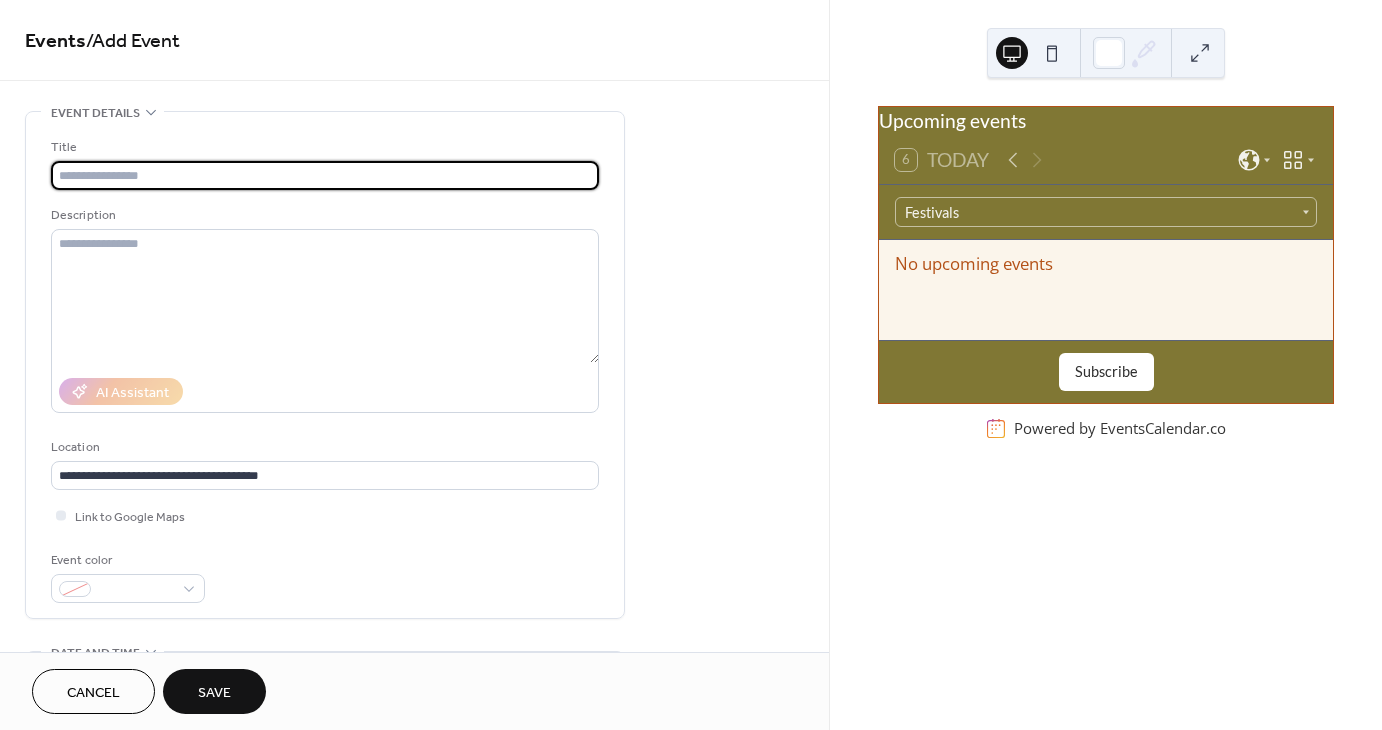 click at bounding box center (325, 175) 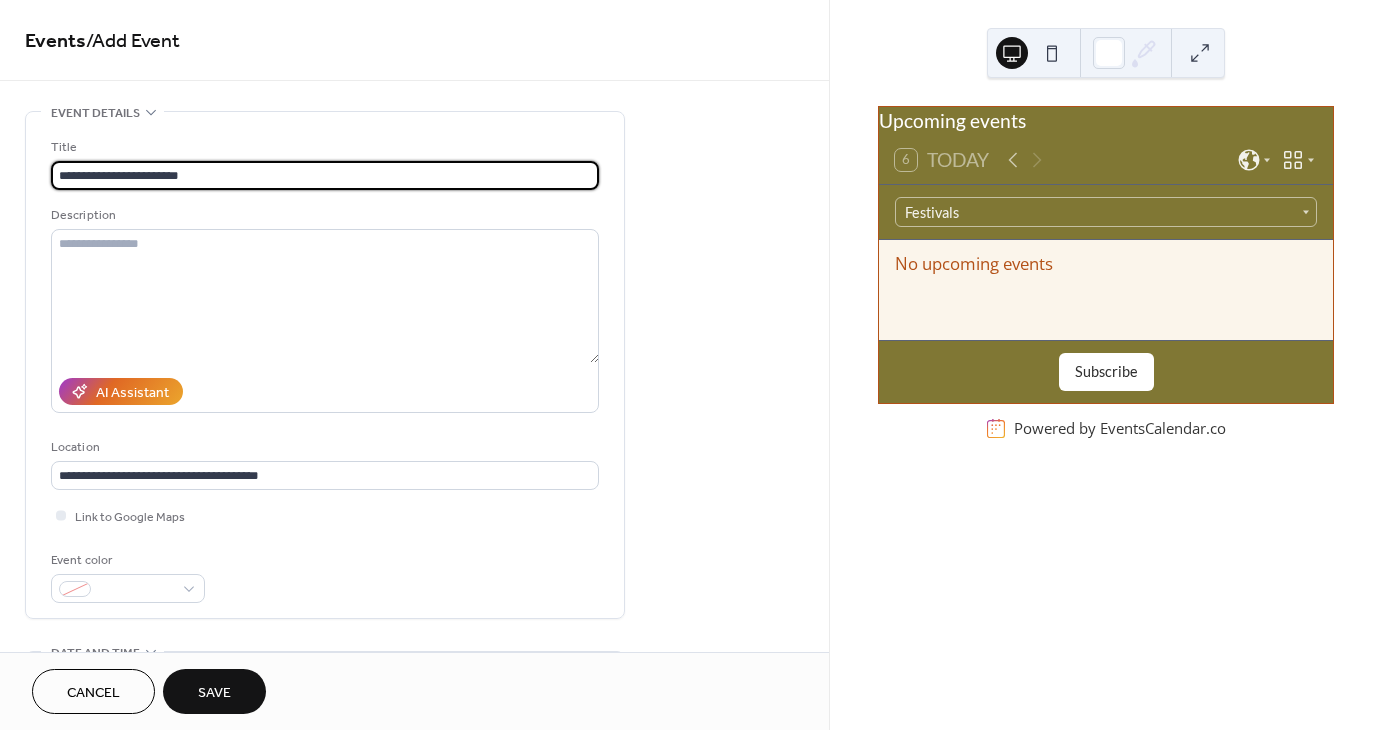 type on "**********" 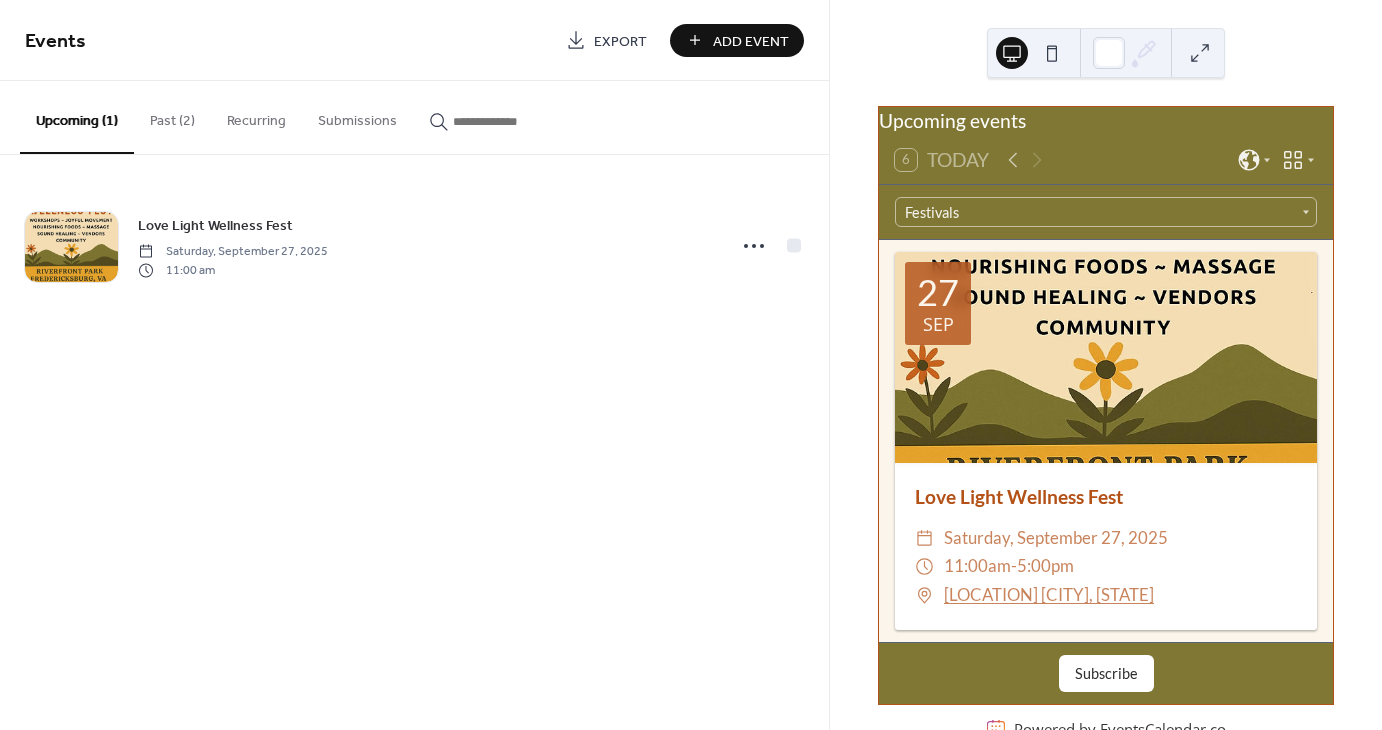 click at bounding box center [1052, 53] 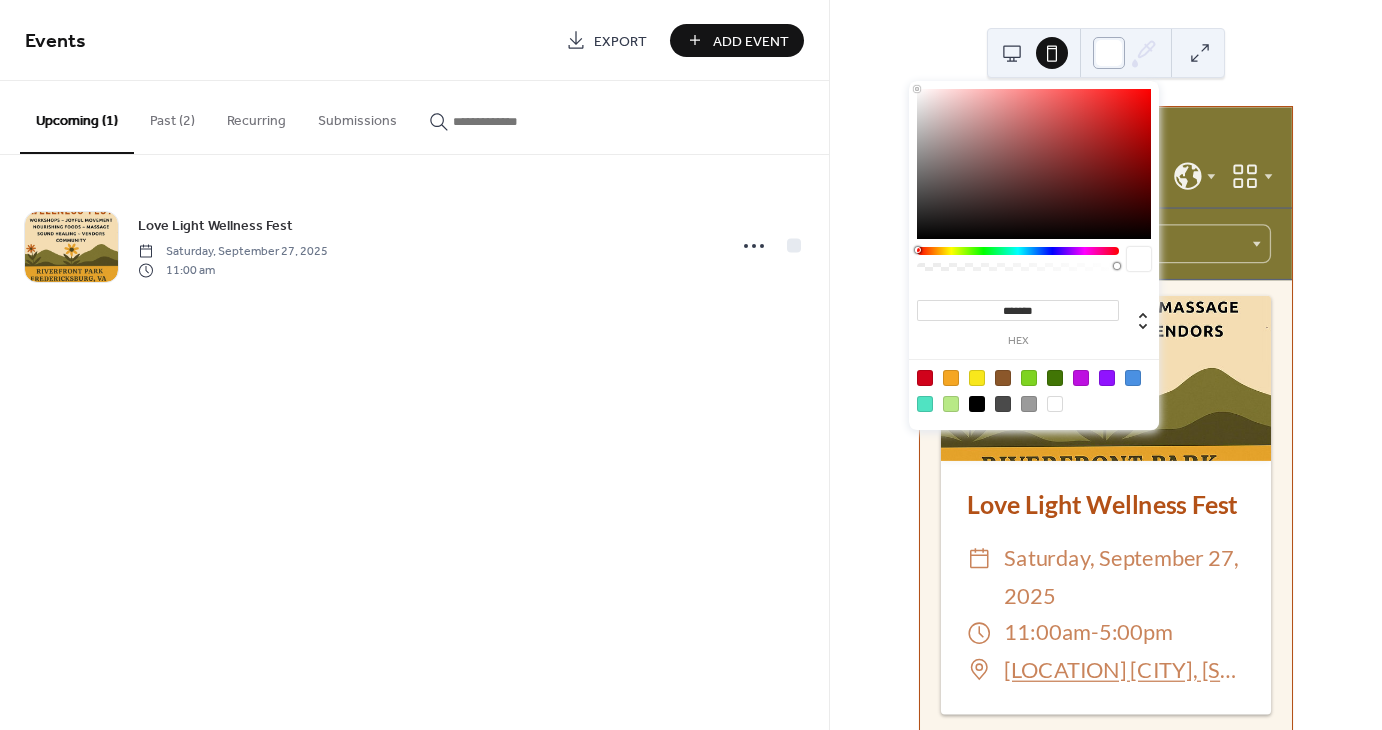 click at bounding box center (1109, 53) 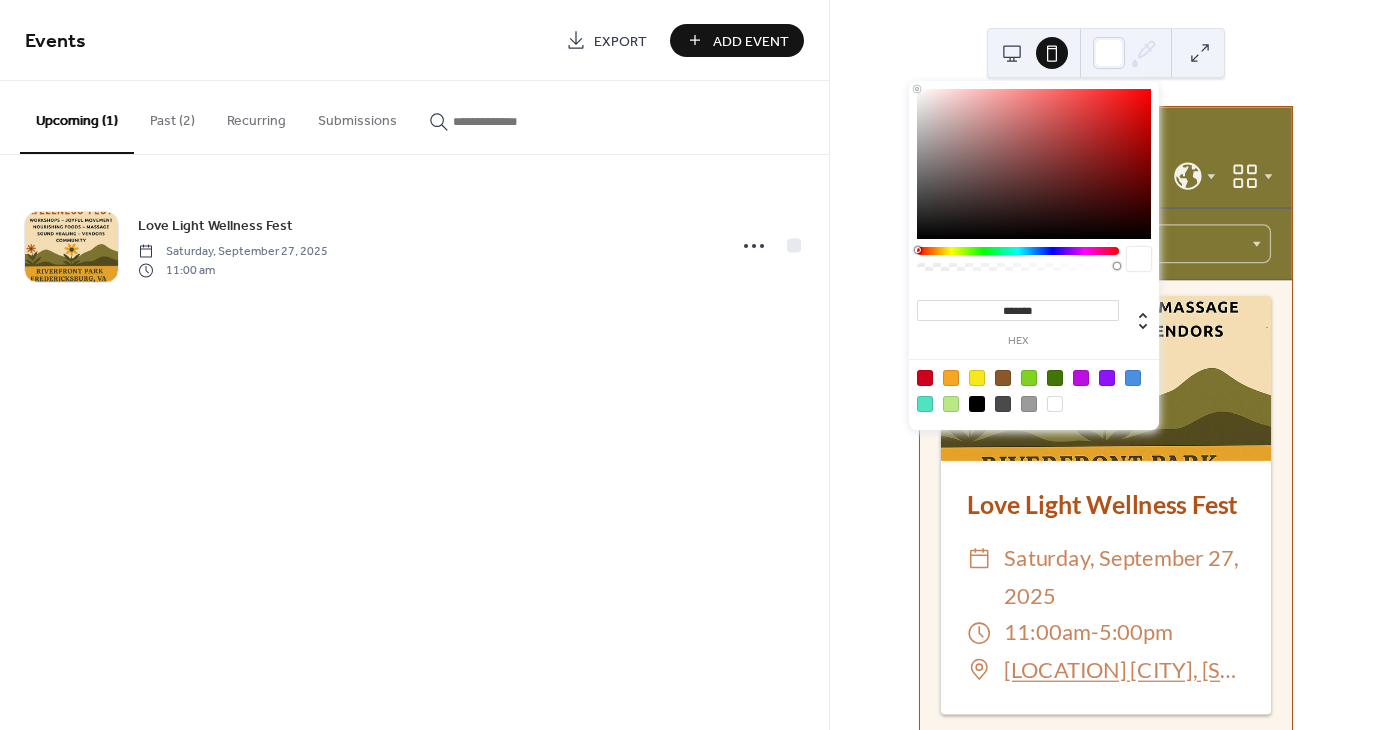 click on "Upcoming events 6 Today Festivals 27 Sep Love Light Wellness Fest ​ Saturday, September 27, 2025 ​ 11:00am - 5:00pm ​ Riverfront Park Fredericksburg, Virginia Subscribe Powered by   EventsCalendar.co" at bounding box center [1106, 365] 